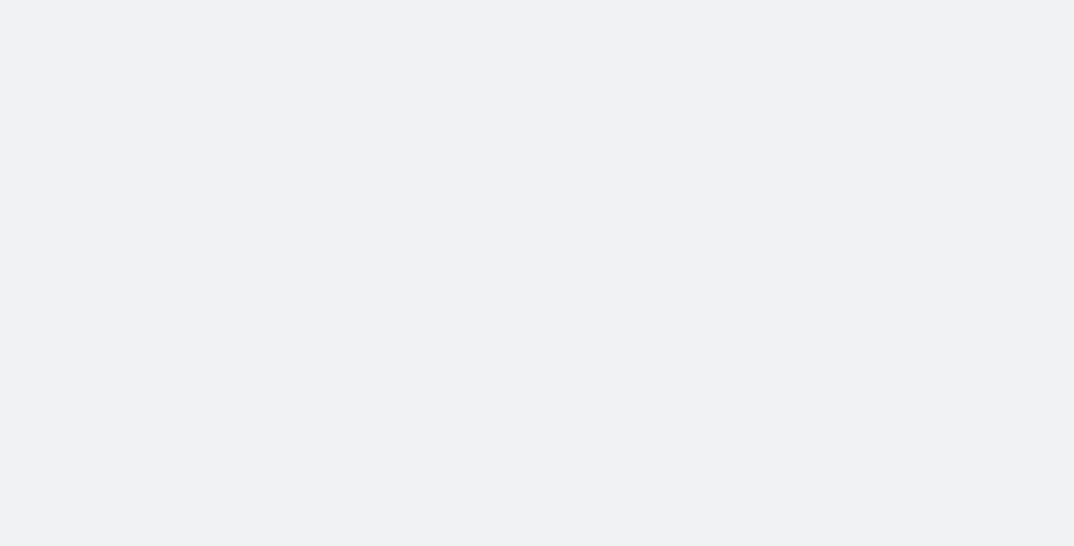 scroll, scrollTop: 0, scrollLeft: 0, axis: both 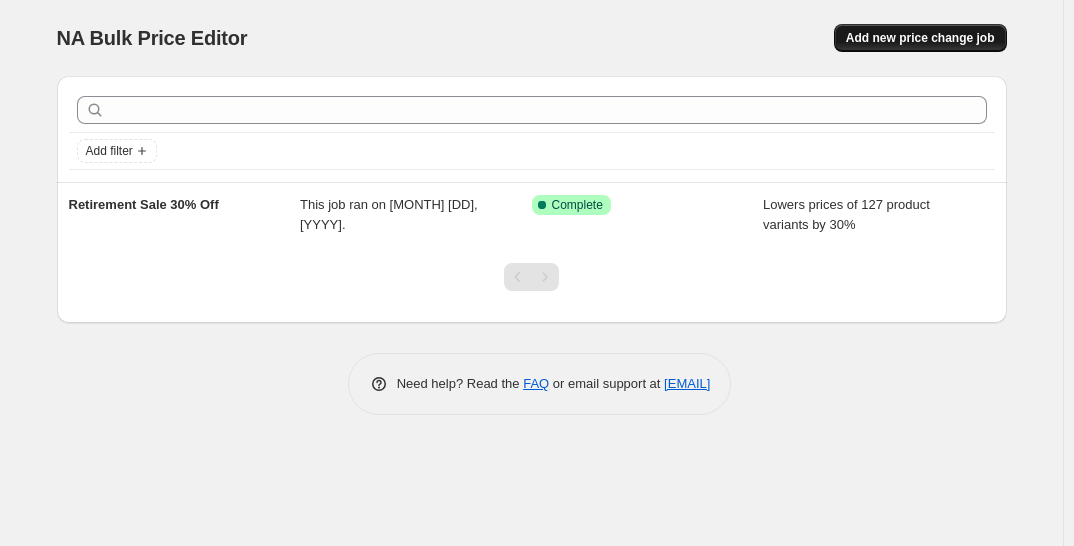click on "Add new price change job" at bounding box center (920, 38) 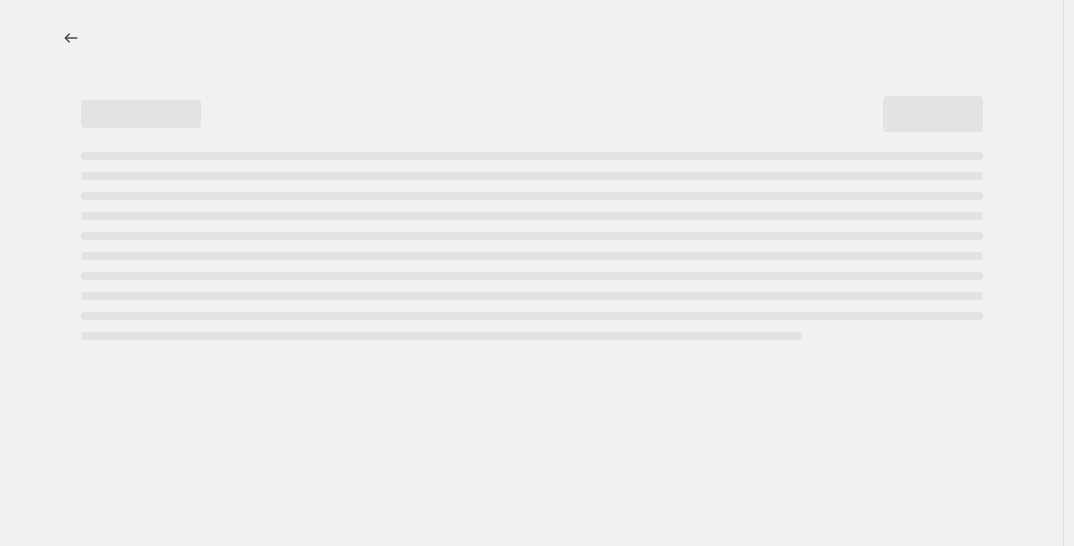 select on "percentage" 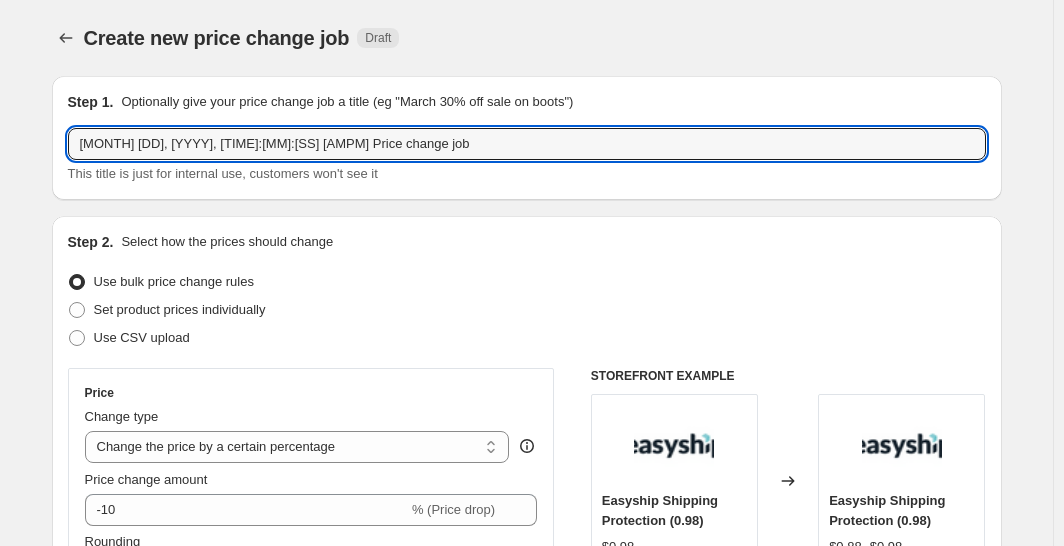 drag, startPoint x: 410, startPoint y: 137, endPoint x: 70, endPoint y: 146, distance: 340.1191 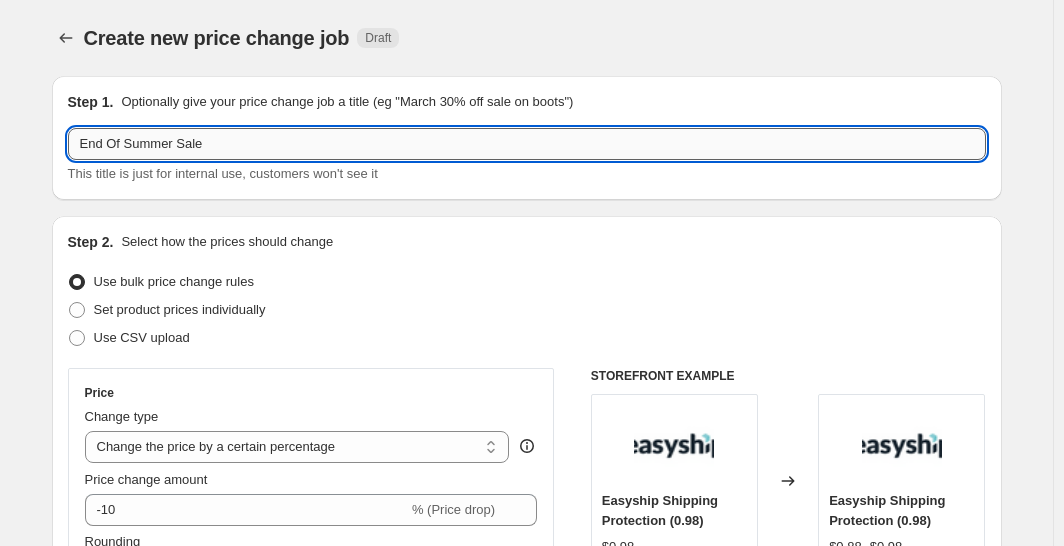 click on "End Of Summer Sale" at bounding box center (527, 144) 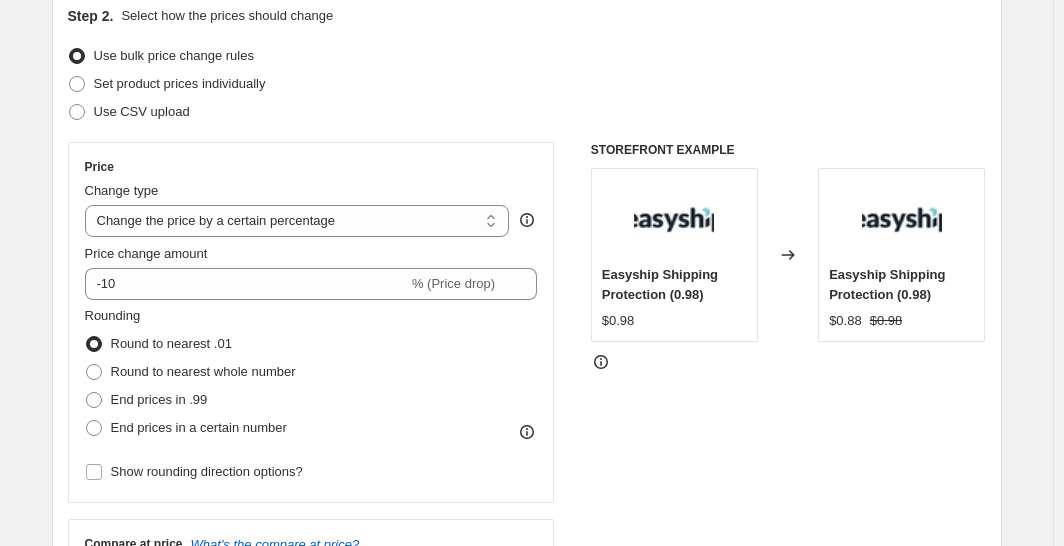 scroll, scrollTop: 224, scrollLeft: 0, axis: vertical 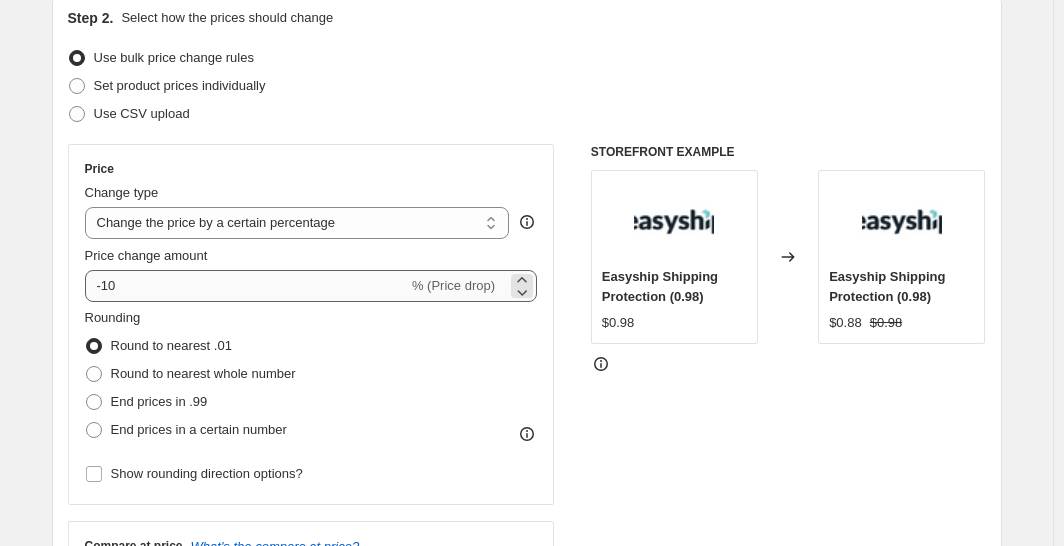 type on "15% Off End Of Summer Sale" 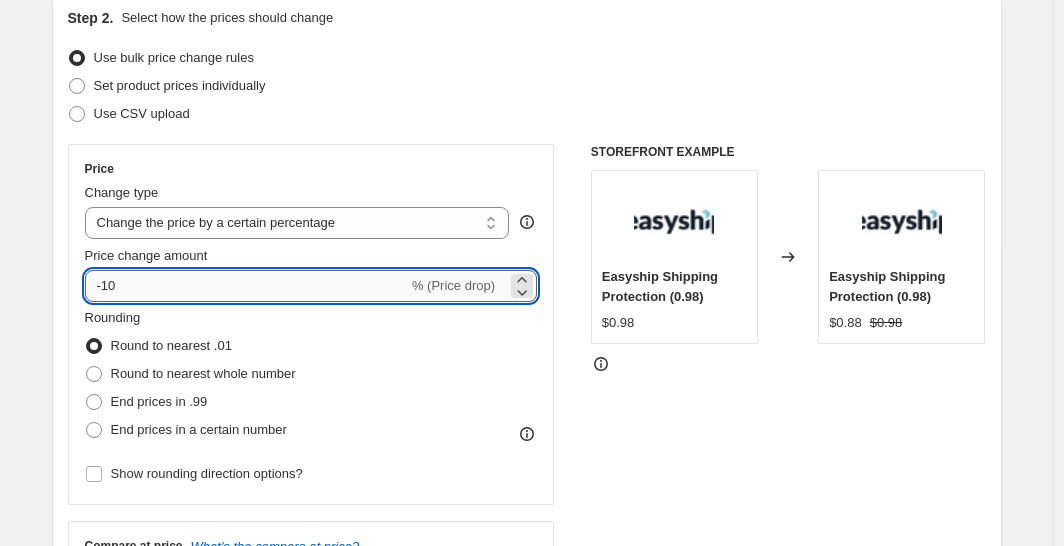 click on "-10" at bounding box center (246, 286) 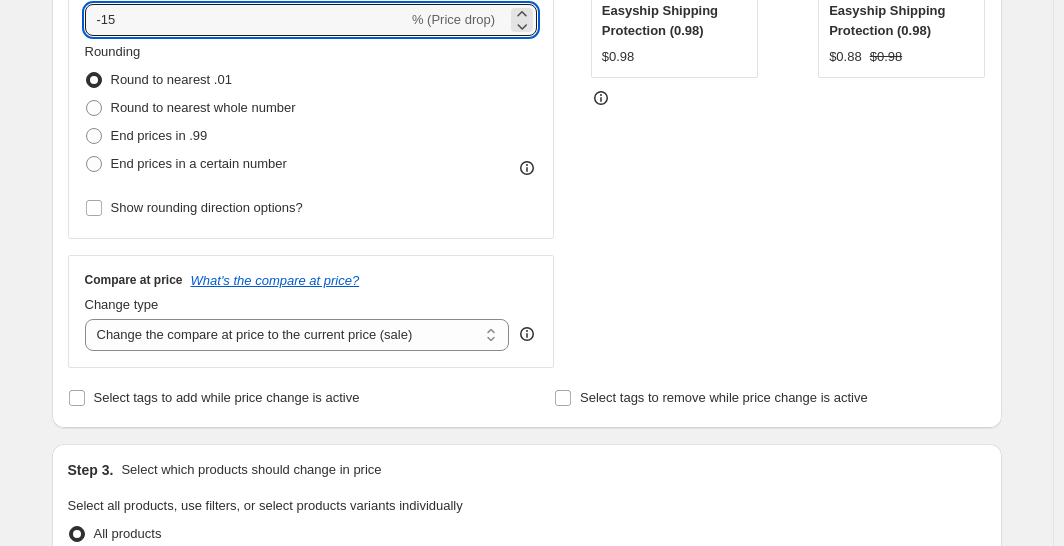 scroll, scrollTop: 492, scrollLeft: 0, axis: vertical 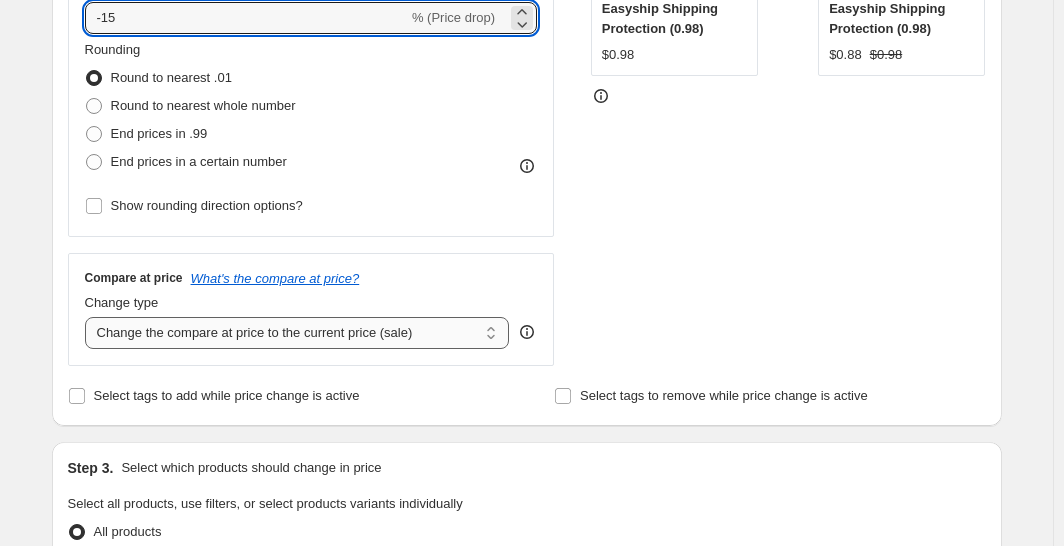 type on "-15" 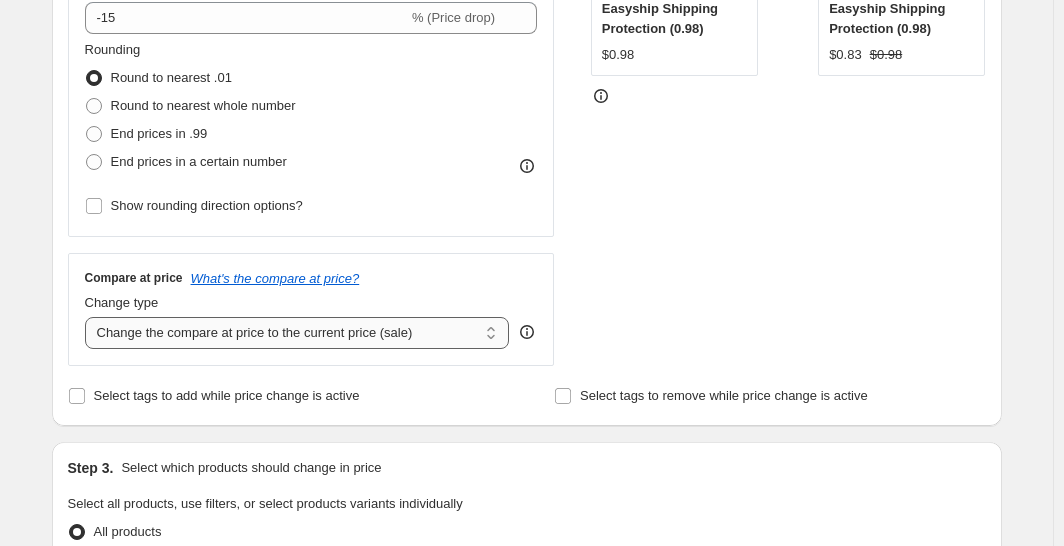 click on "Change the compare at price to the current price (sale) Change the compare at price to a certain amount Change the compare at price by a certain amount Change the compare at price by a certain percentage Change the compare at price by a certain amount relative to the actual price Change the compare at price by a certain percentage relative to the actual price Don't change the compare at price Remove the compare at price" at bounding box center [297, 333] 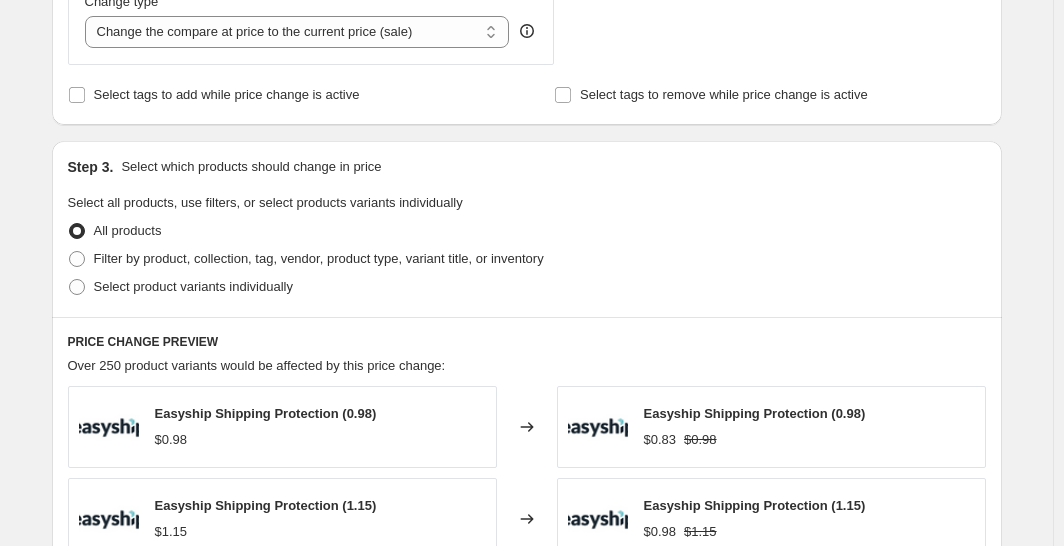 scroll, scrollTop: 793, scrollLeft: 0, axis: vertical 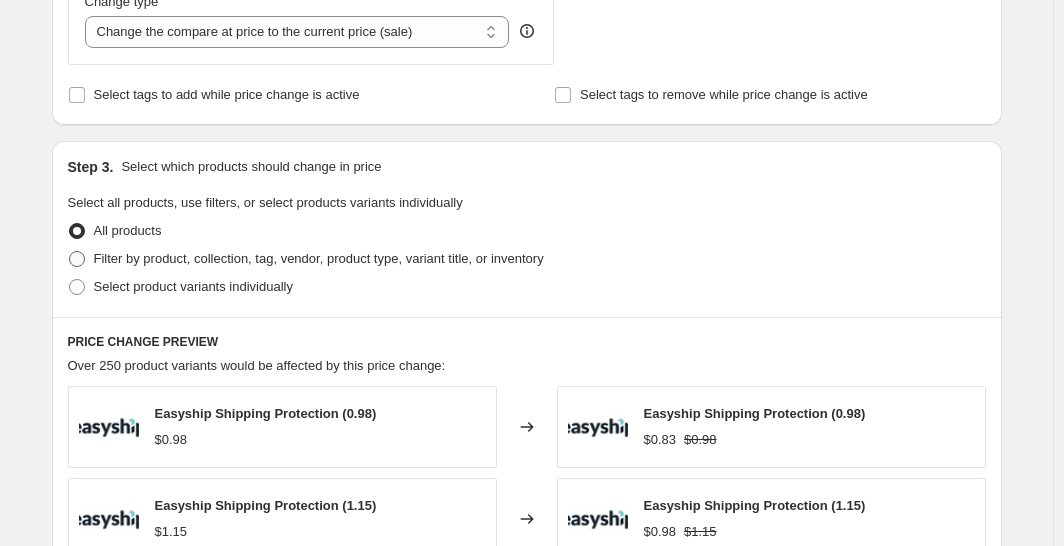 click on "Filter by product, collection, tag, vendor, product type, variant title, or inventory" at bounding box center [306, 259] 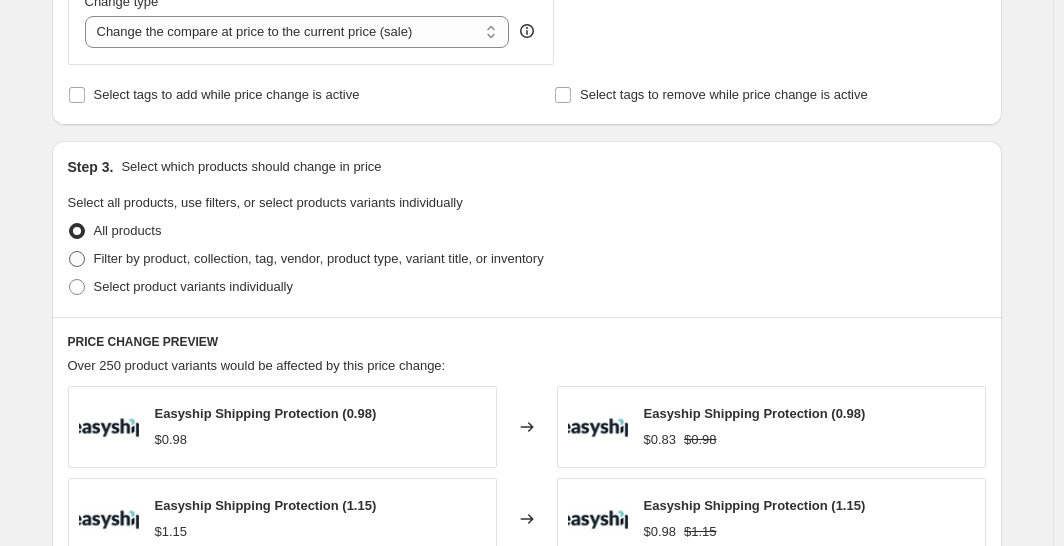 radio on "true" 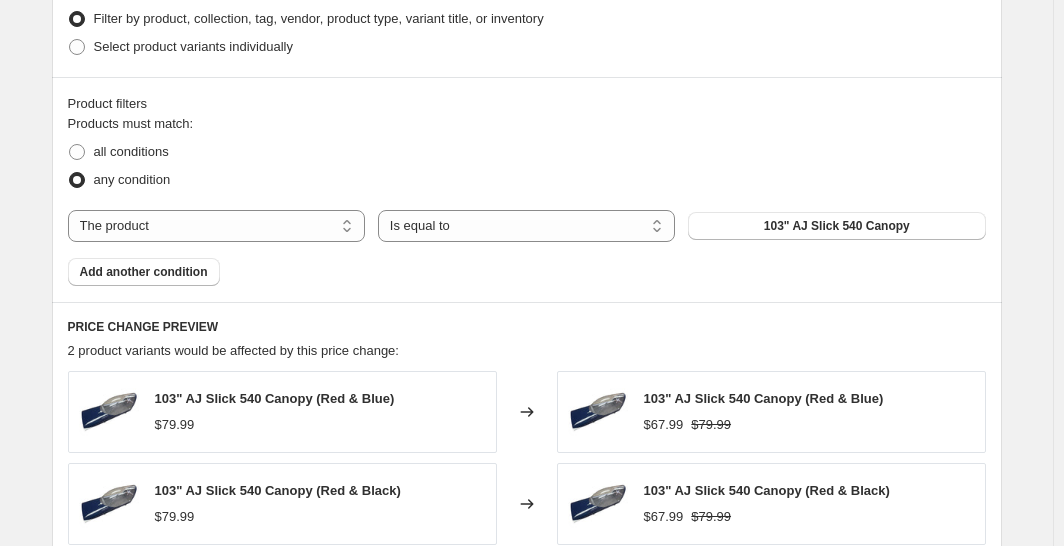 scroll, scrollTop: 1033, scrollLeft: 0, axis: vertical 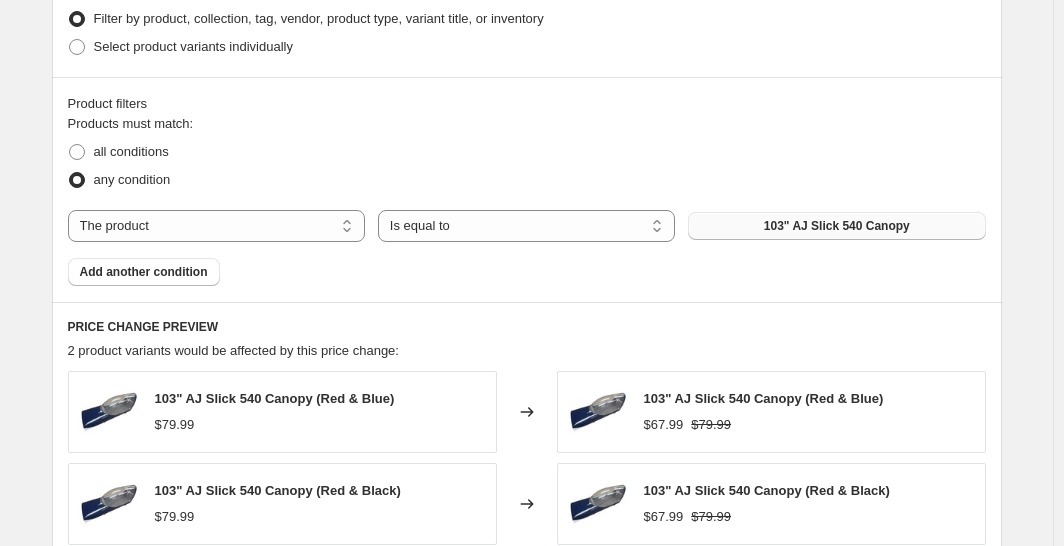 click on "103" AJ Slick 540 Canopy" at bounding box center [837, 226] 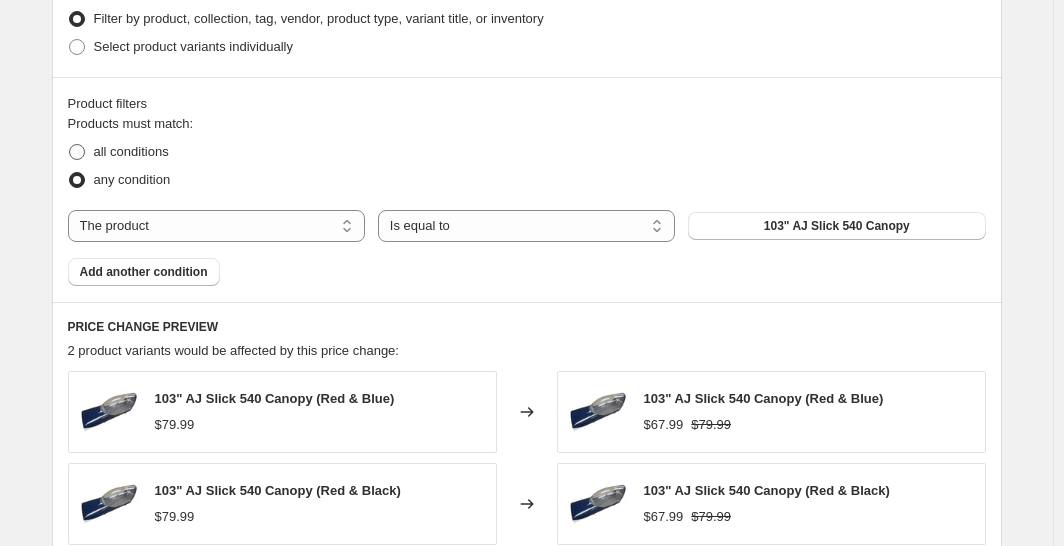 click on "all conditions" at bounding box center (131, 151) 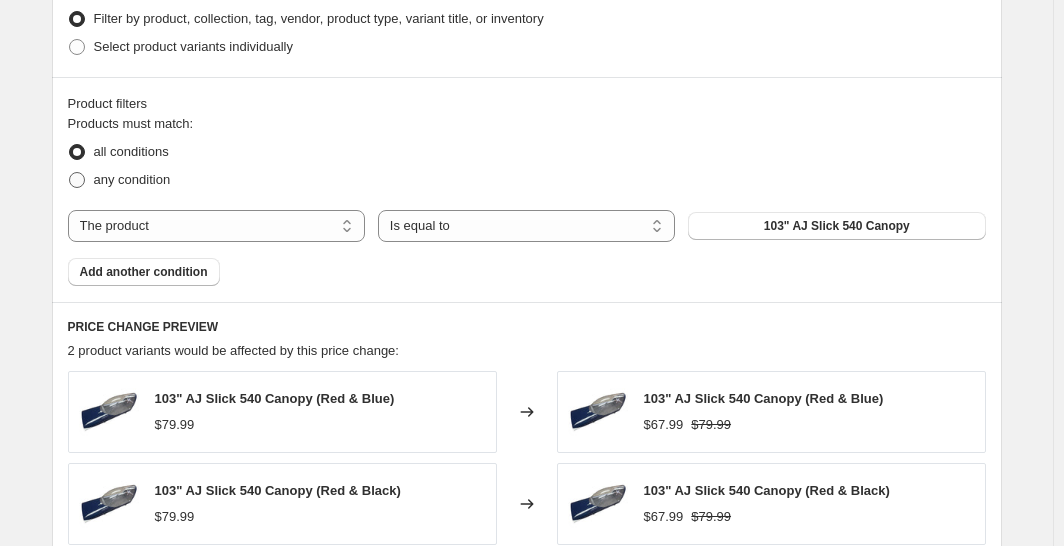 click on "any condition" at bounding box center [132, 179] 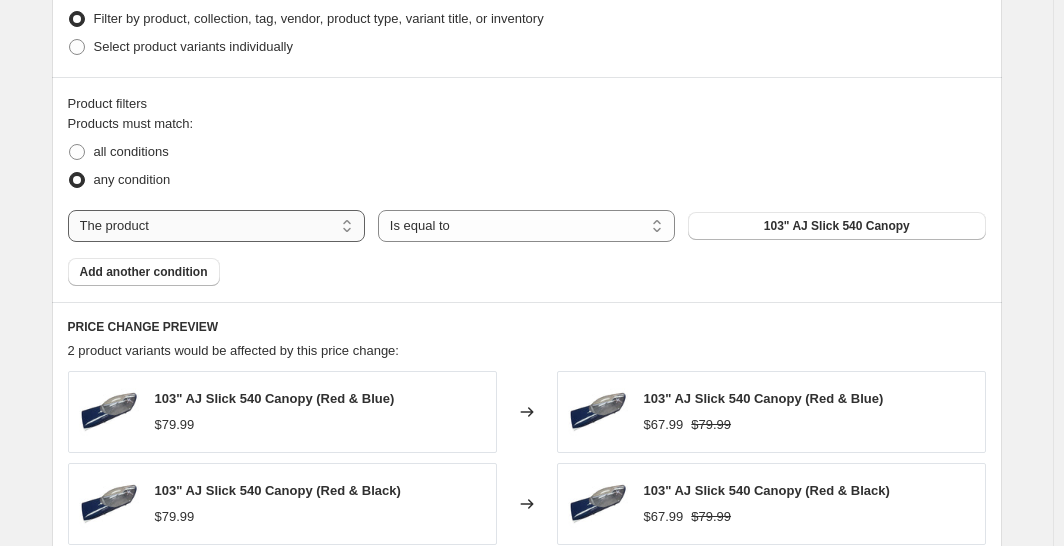 click on "The product The product's collection The product's tag The product's vendor The product's type The product's status The variant's title Inventory quantity" at bounding box center [216, 226] 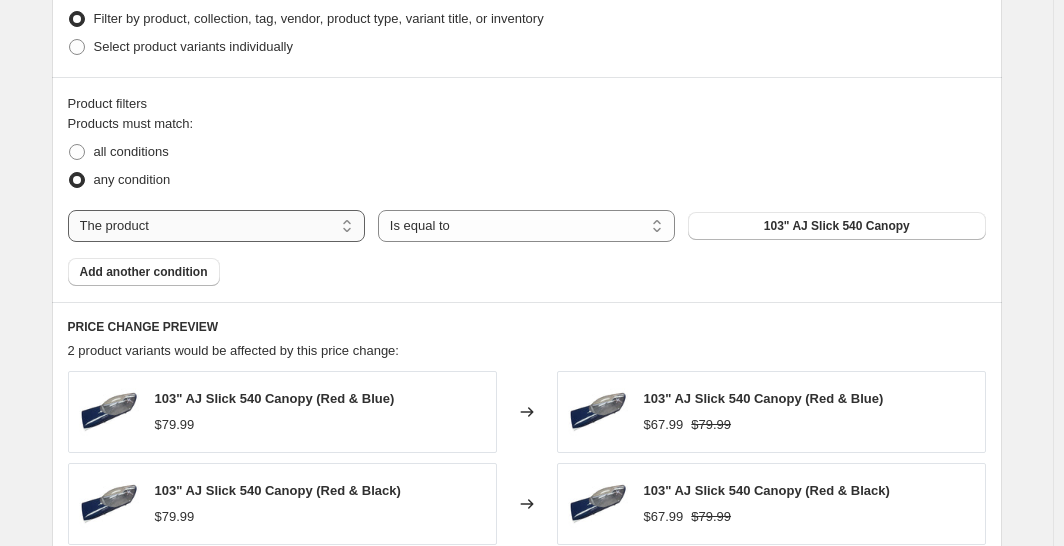 select on "collection" 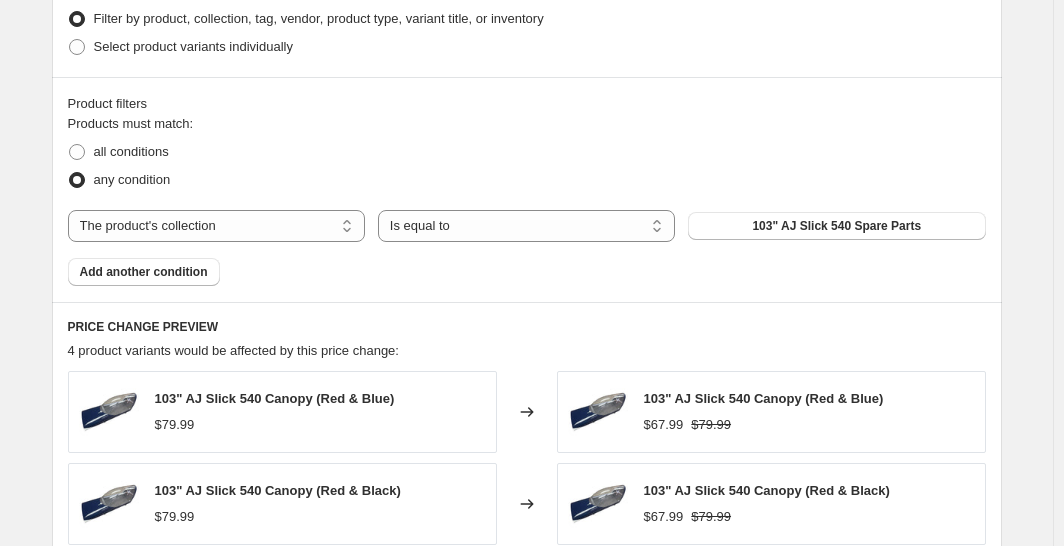 click on "Products must match: all conditions any condition The product The product's collection The product's tag The product's vendor The product's type The product's status The variant's title Inventory quantity The product's collection Is equal to Is not equal to Is equal to 103" AJ Slick 540 Spare Parts Add another condition" at bounding box center (527, 200) 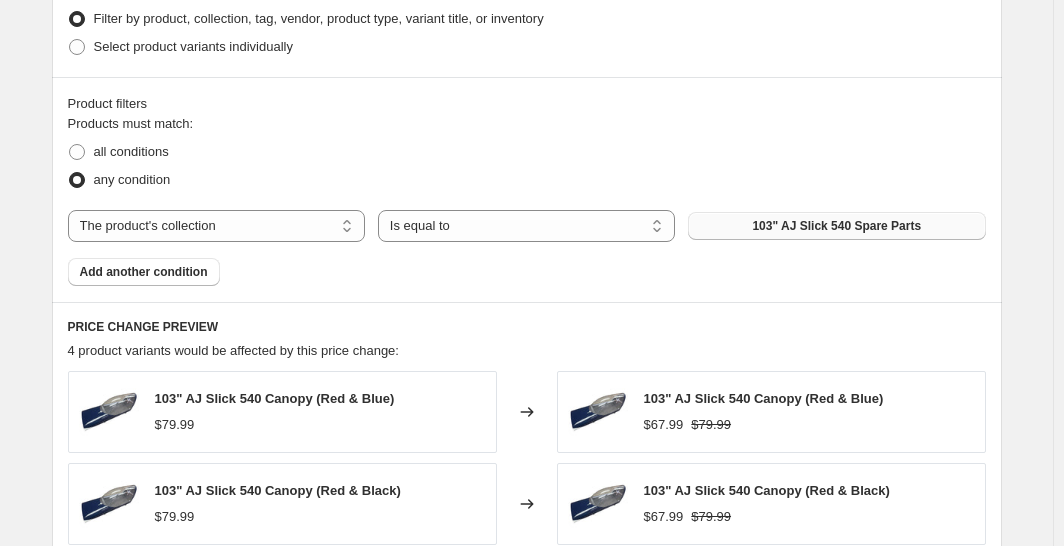 click on "103" AJ Slick 540 Spare Parts" at bounding box center (836, 226) 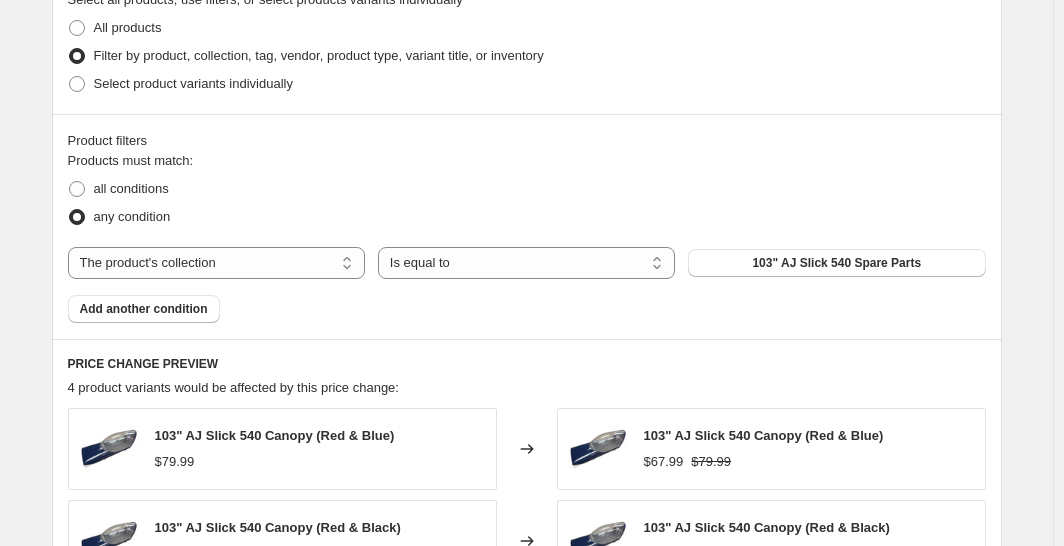 scroll, scrollTop: 996, scrollLeft: 0, axis: vertical 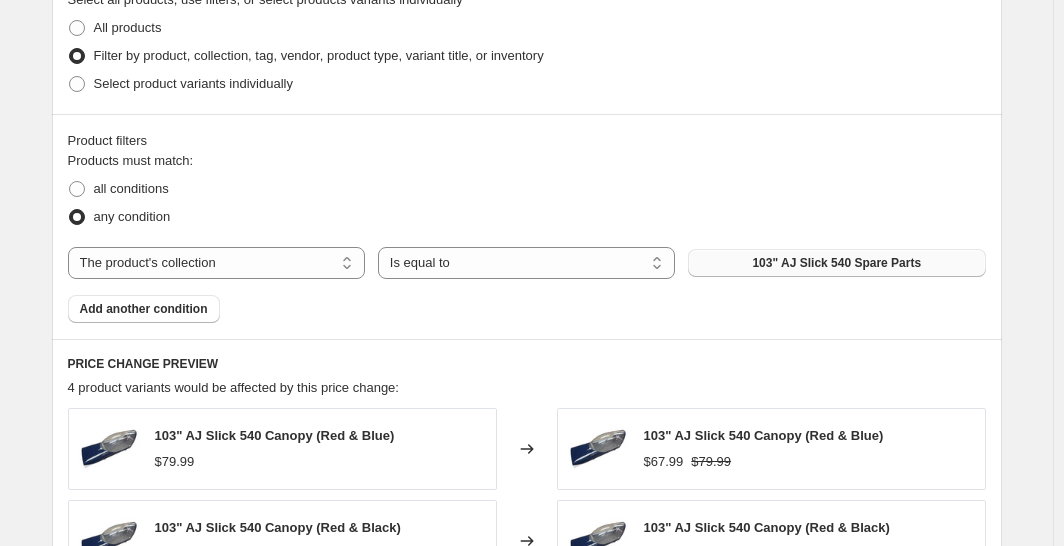 click on "103" AJ Slick 540 Spare Parts" at bounding box center (836, 263) 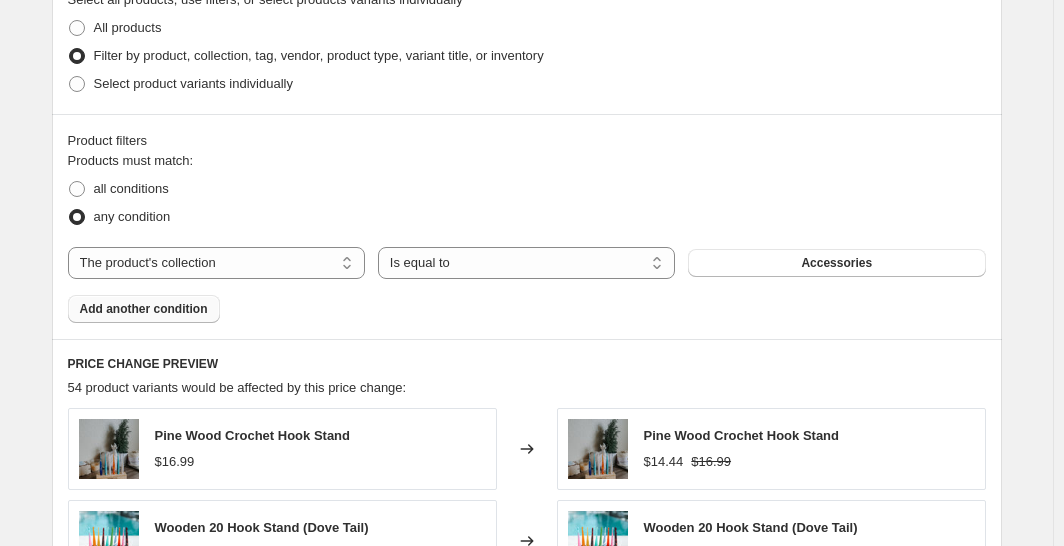 click on "Add another condition" at bounding box center (144, 309) 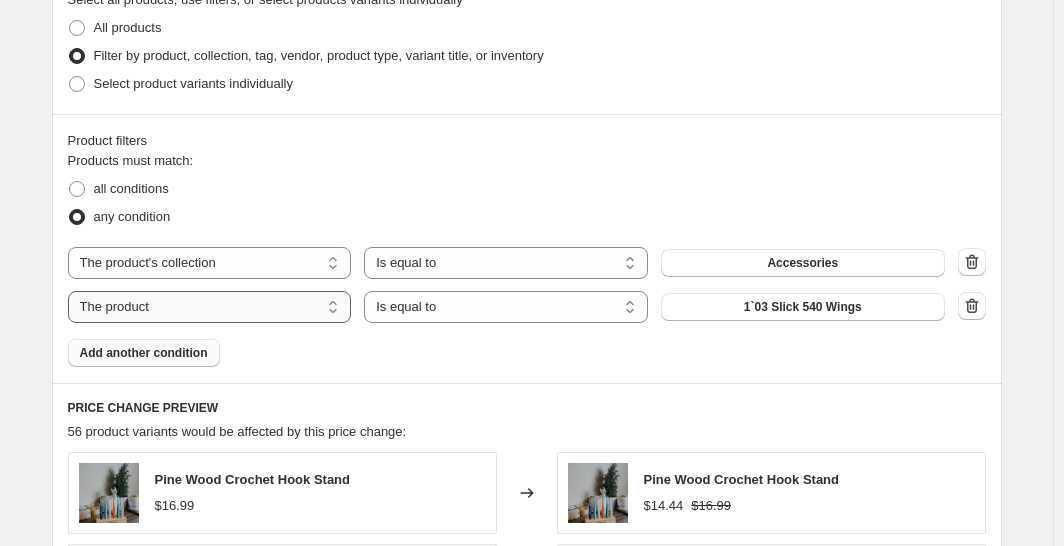 click on "The product The product's collection The product's tag The product's vendor The product's type The product's status The variant's title Inventory quantity" at bounding box center [210, 307] 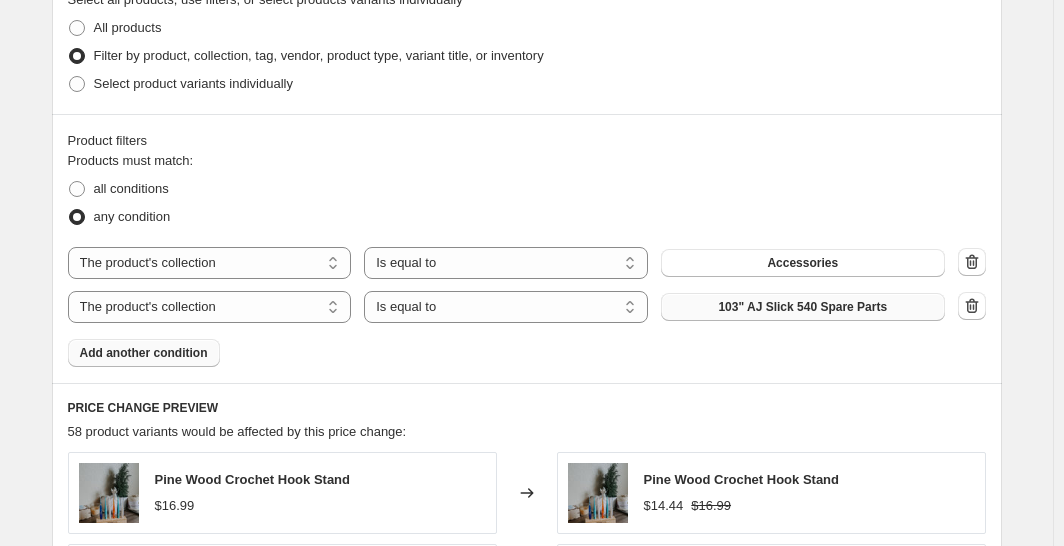 click on "103" AJ Slick 540 Spare Parts" at bounding box center (802, 307) 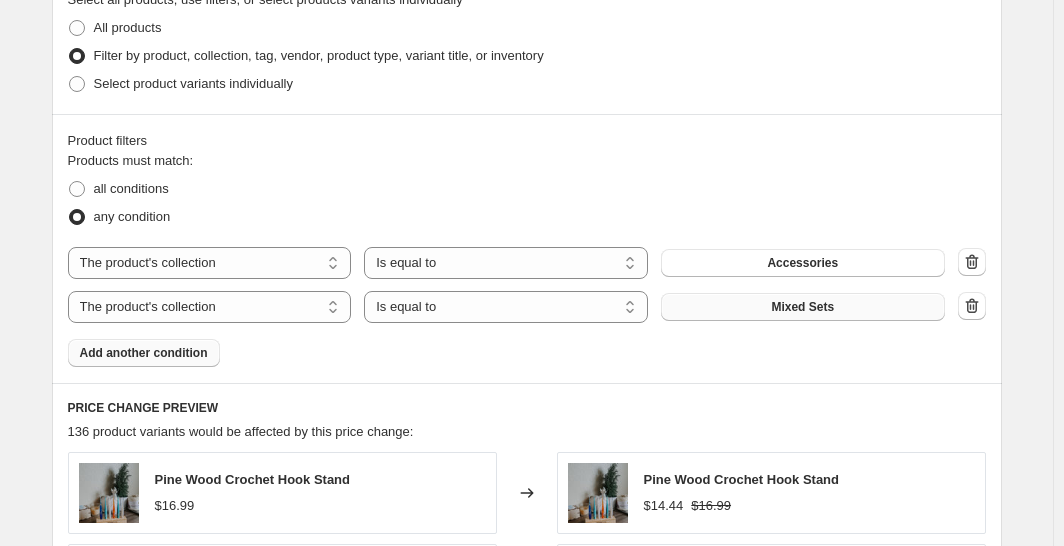 click on "Add another condition" at bounding box center (144, 353) 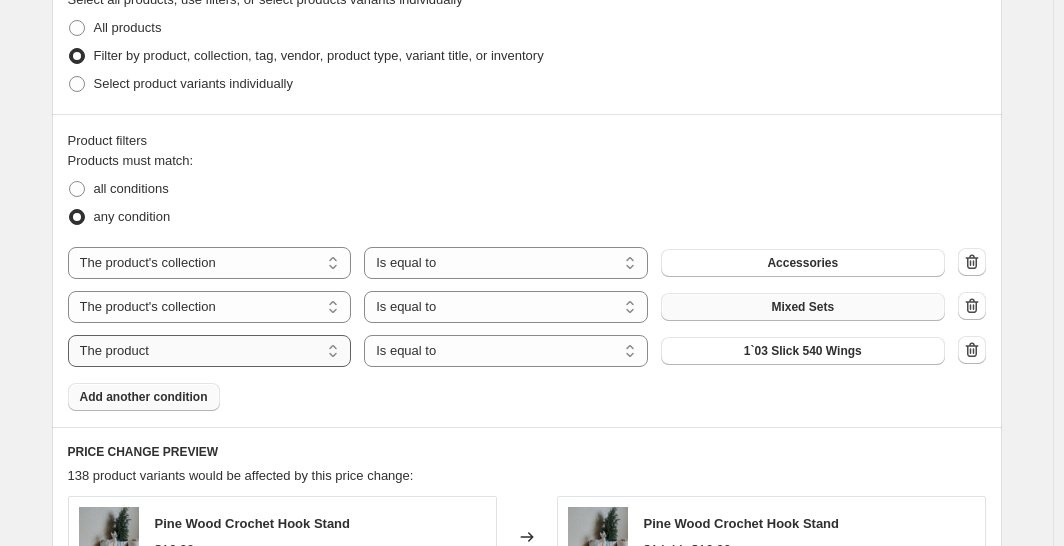click on "The product The product's collection The product's tag The product's vendor The product's type The product's status The variant's title Inventory quantity" at bounding box center [210, 351] 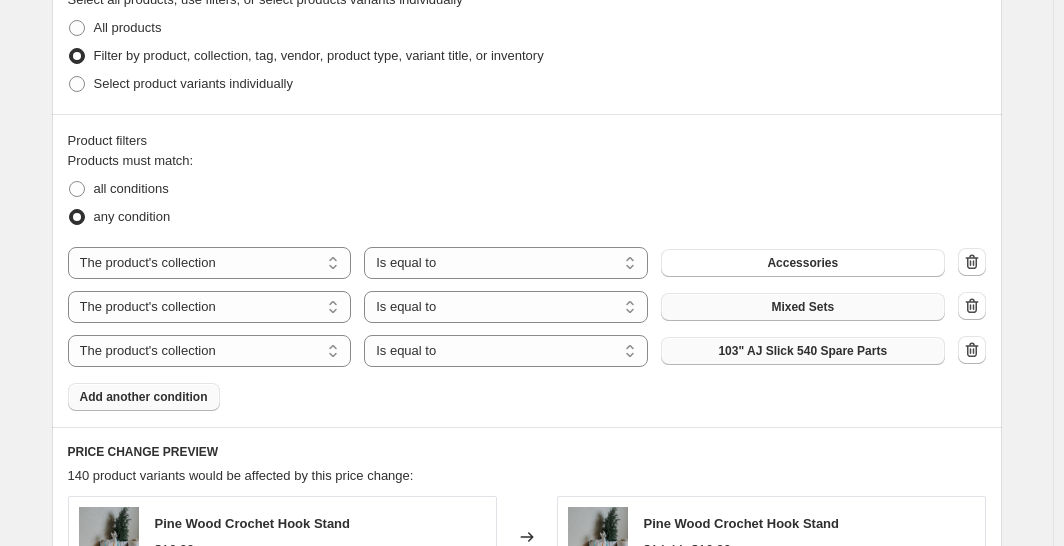 click on "103" AJ Slick 540 Spare Parts" at bounding box center [802, 351] 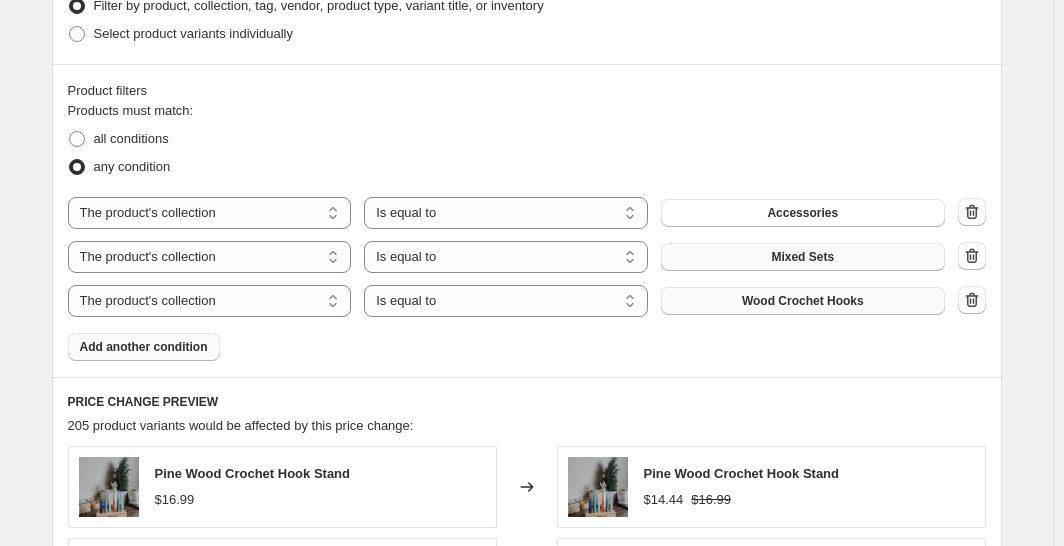 scroll, scrollTop: 1045, scrollLeft: 0, axis: vertical 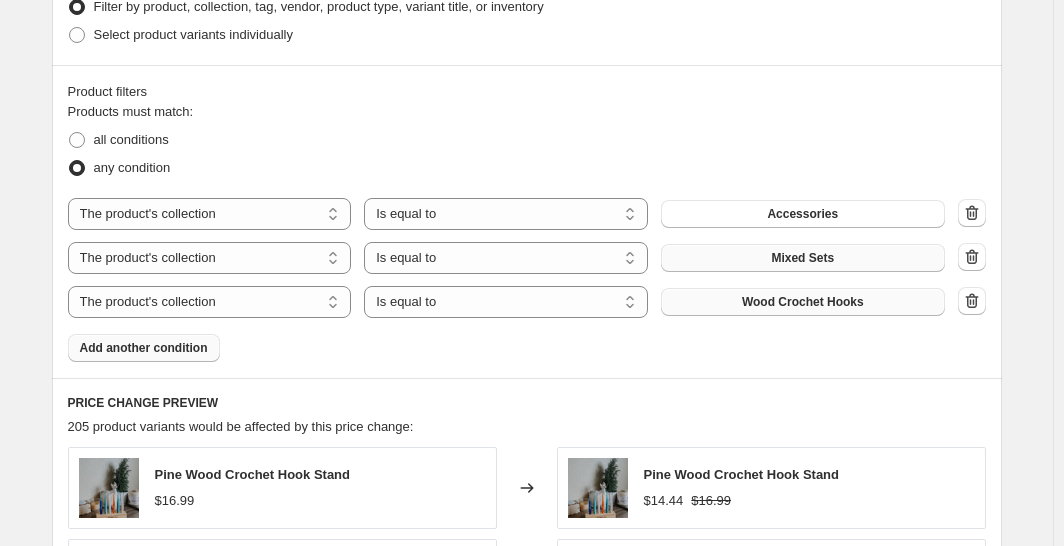 click on "Add another condition" at bounding box center (144, 348) 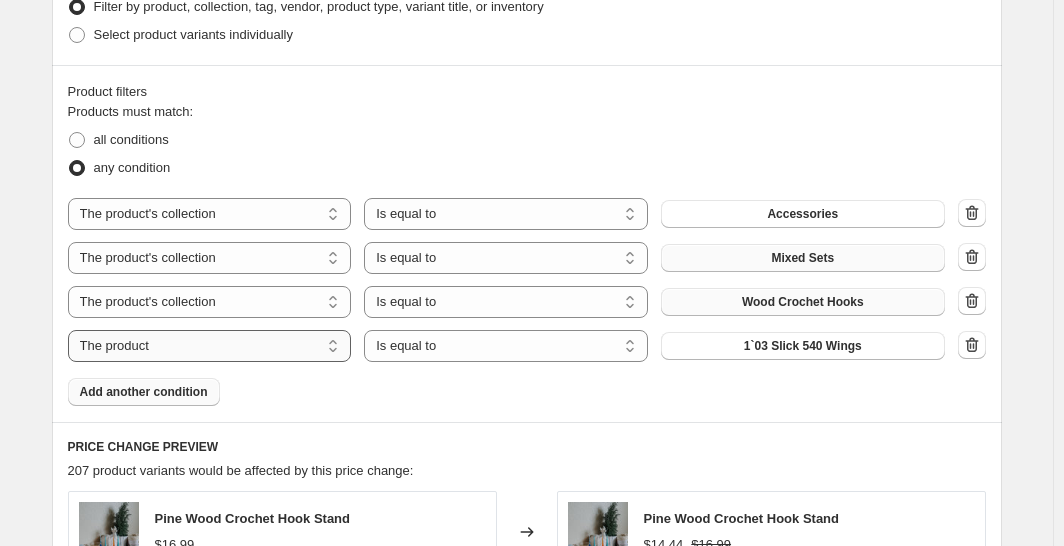 click on "The product The product's collection The product's tag The product's vendor The product's type The product's status The variant's title Inventory quantity" at bounding box center (210, 346) 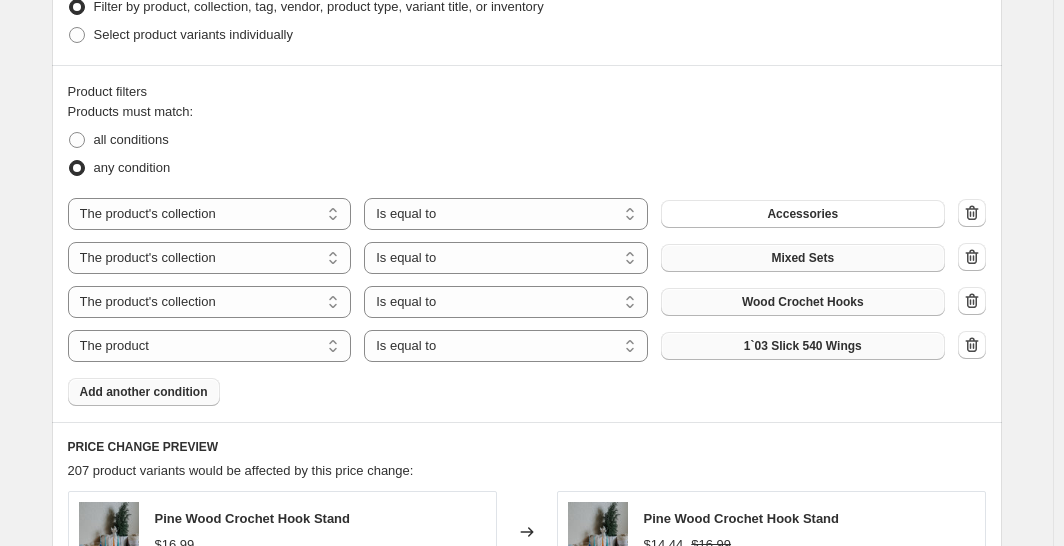 click on "1`03 Slick 540 Wings" at bounding box center [803, 346] 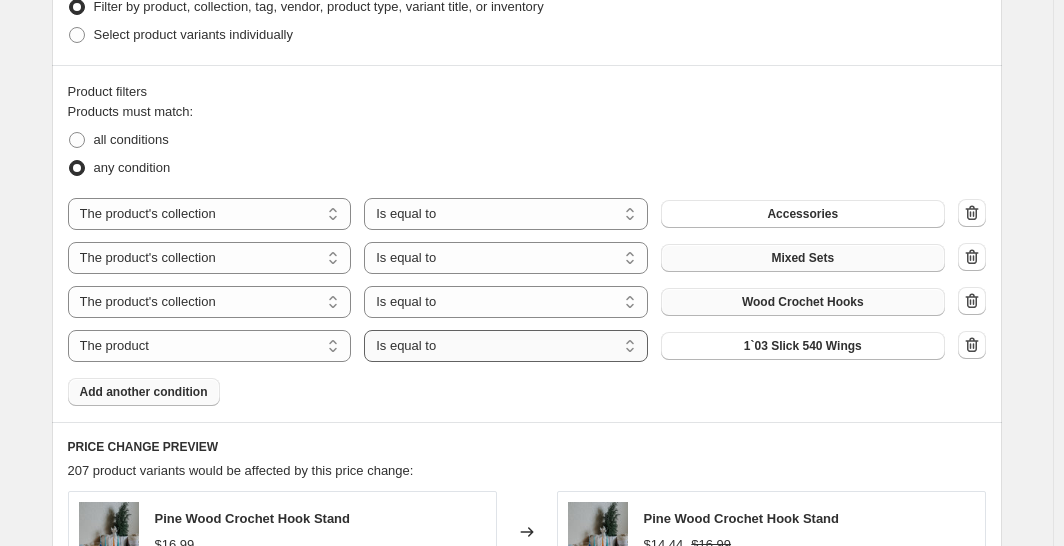 click on "Is equal to Is not equal to" at bounding box center [506, 346] 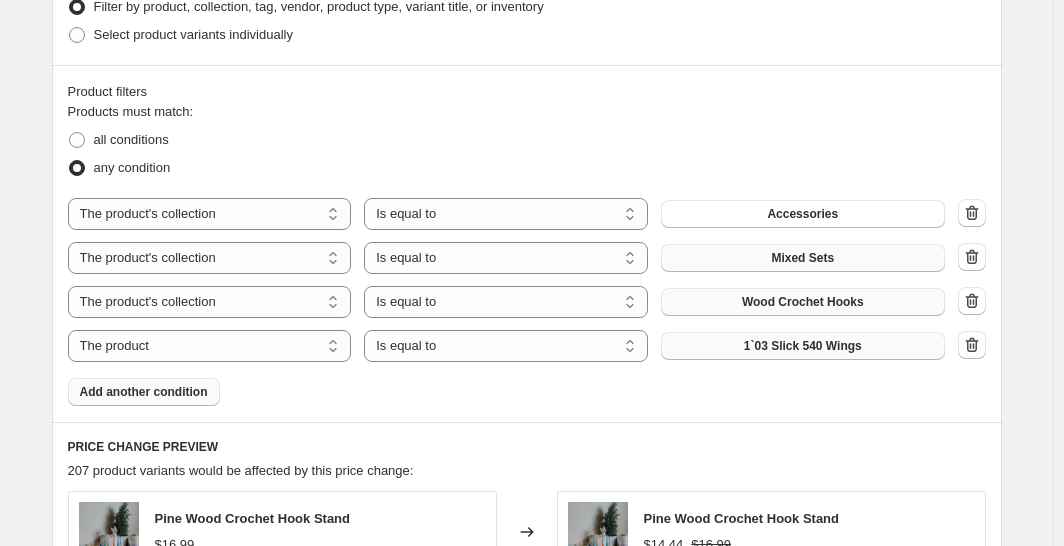 click on "1`03 Slick 540 Wings" at bounding box center [803, 346] 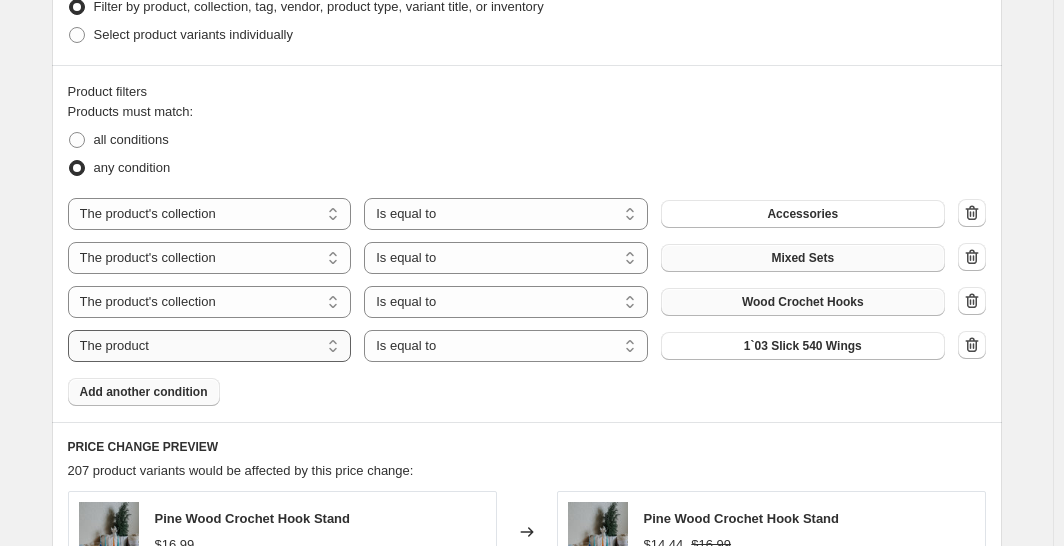 click on "The product The product's collection The product's tag The product's vendor The product's type The product's status The variant's title Inventory quantity" at bounding box center [210, 346] 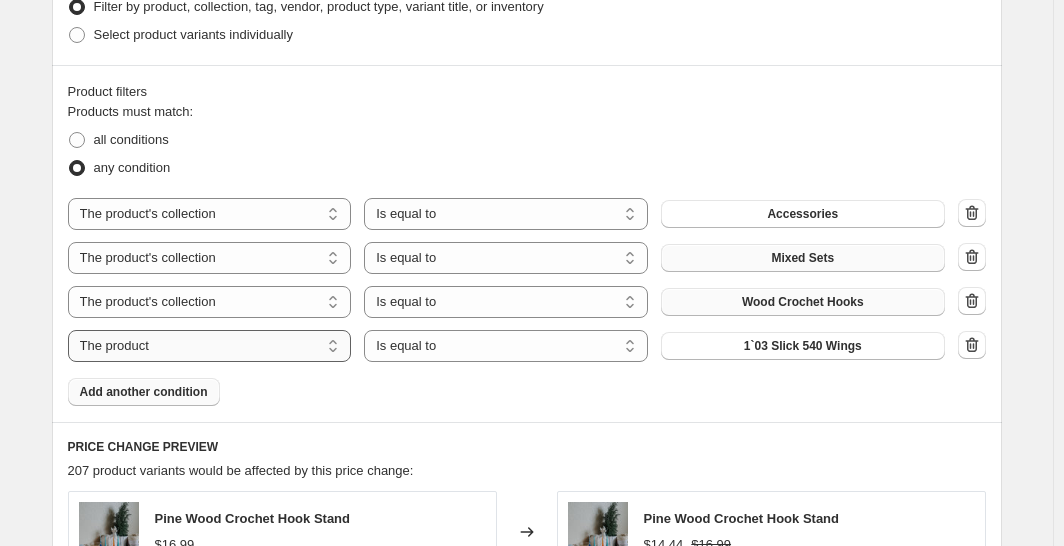 select on "collection" 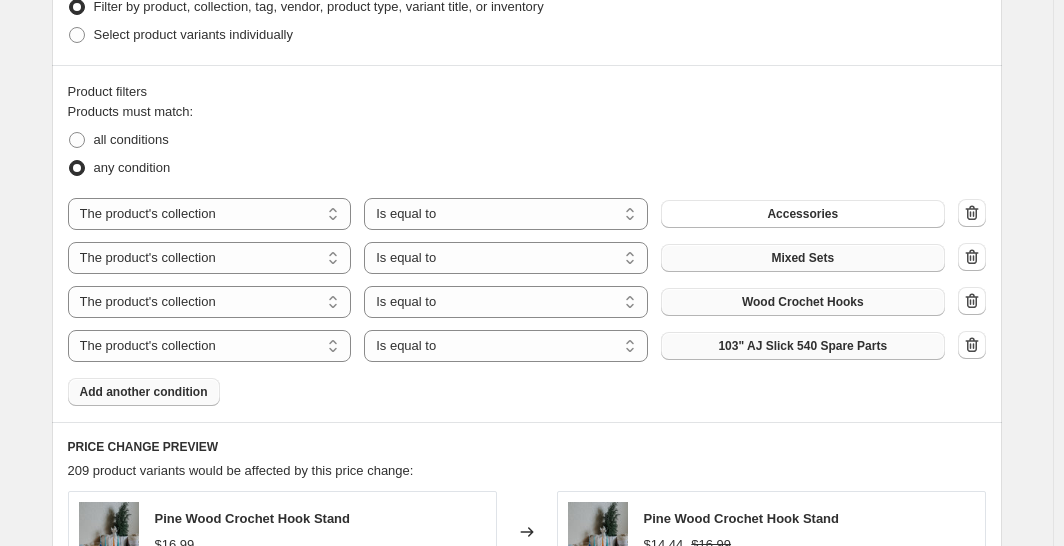 click on "103" AJ Slick 540 Spare Parts" at bounding box center [802, 346] 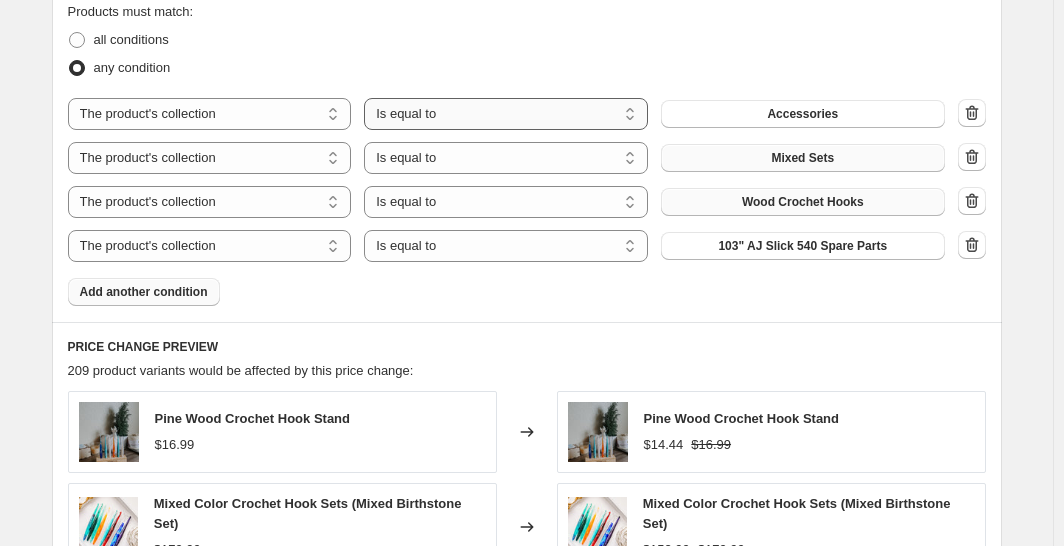 scroll, scrollTop: 1173, scrollLeft: 0, axis: vertical 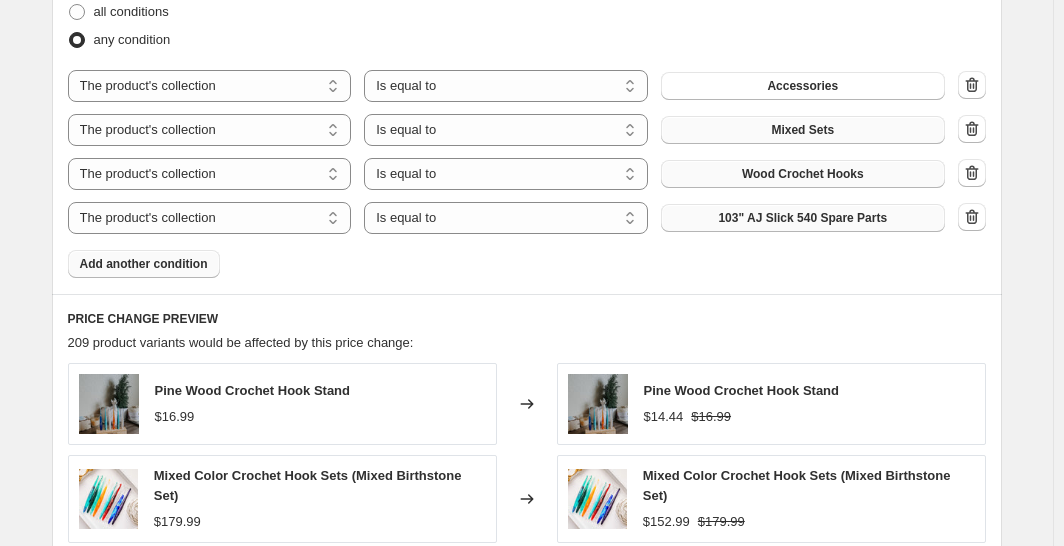 click on "103" AJ Slick 540 Spare Parts" at bounding box center (802, 218) 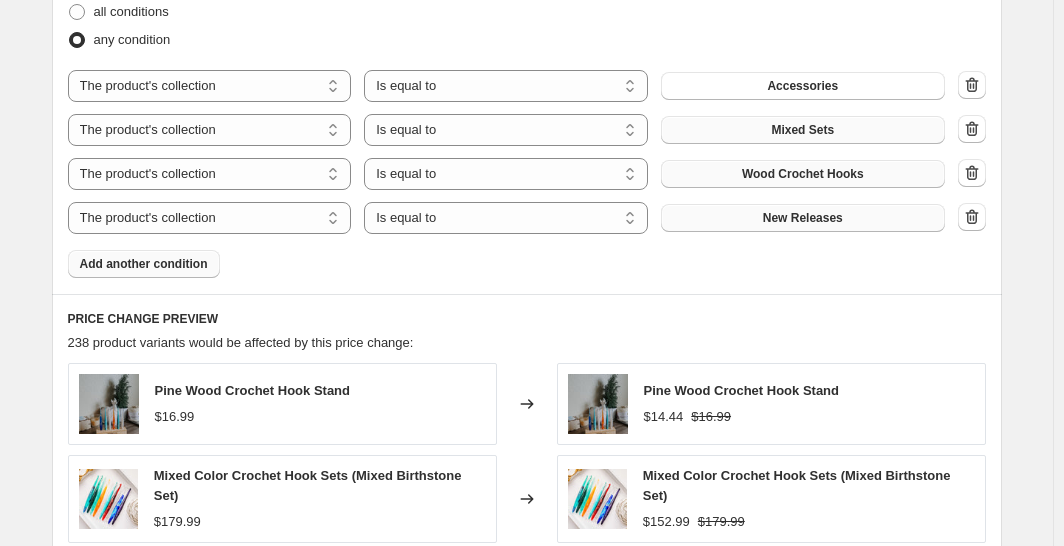click on "Add another condition" at bounding box center (144, 264) 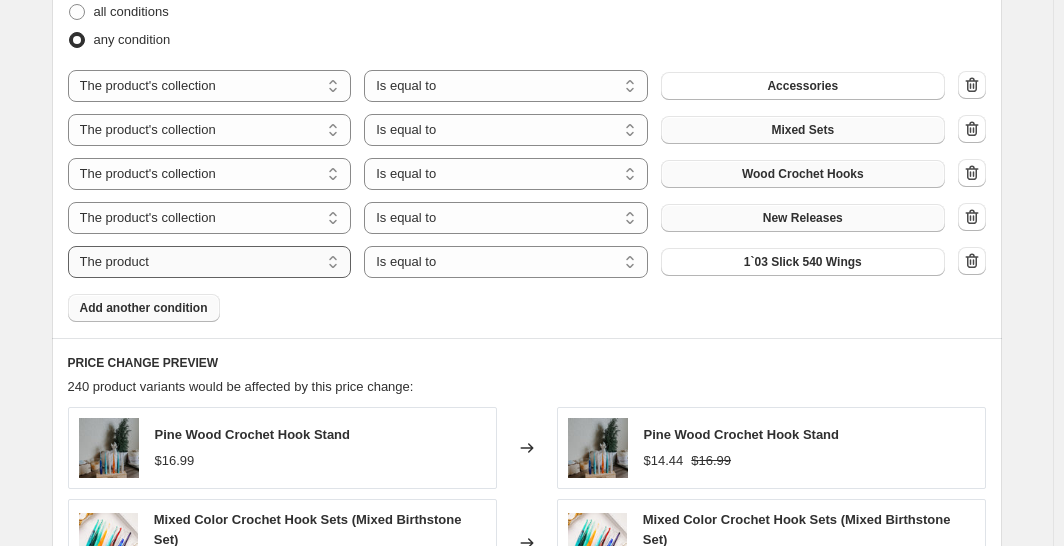 click on "The product The product's collection The product's tag The product's vendor The product's type The product's status The variant's title Inventory quantity" at bounding box center (210, 262) 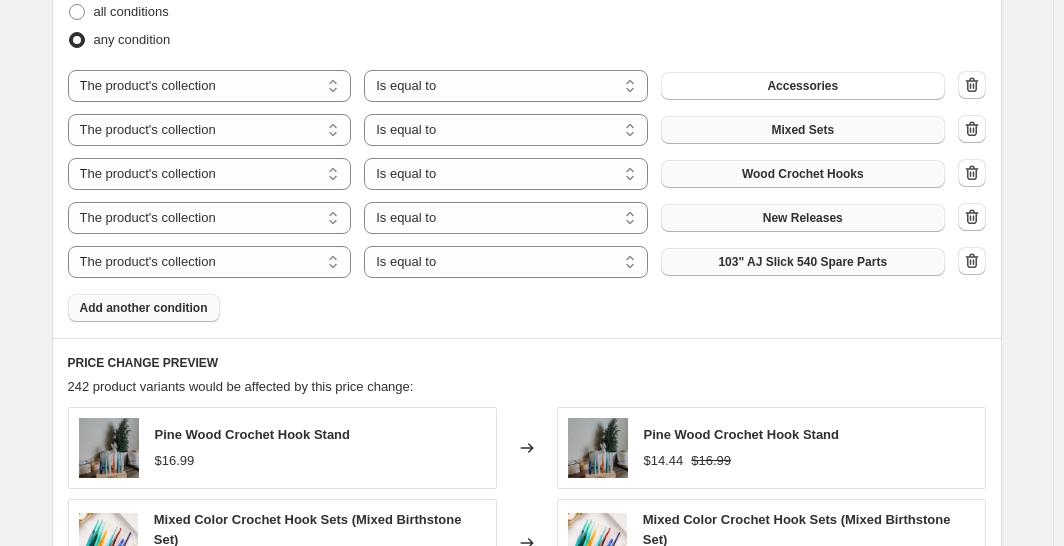 click on "103" AJ Slick 540 Spare Parts" at bounding box center (802, 262) 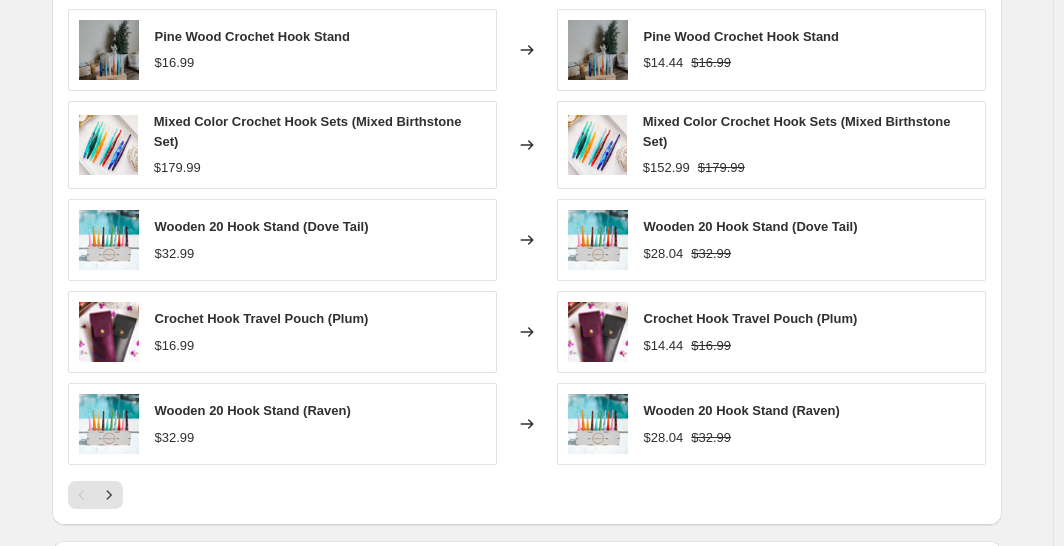scroll, scrollTop: 1855, scrollLeft: 0, axis: vertical 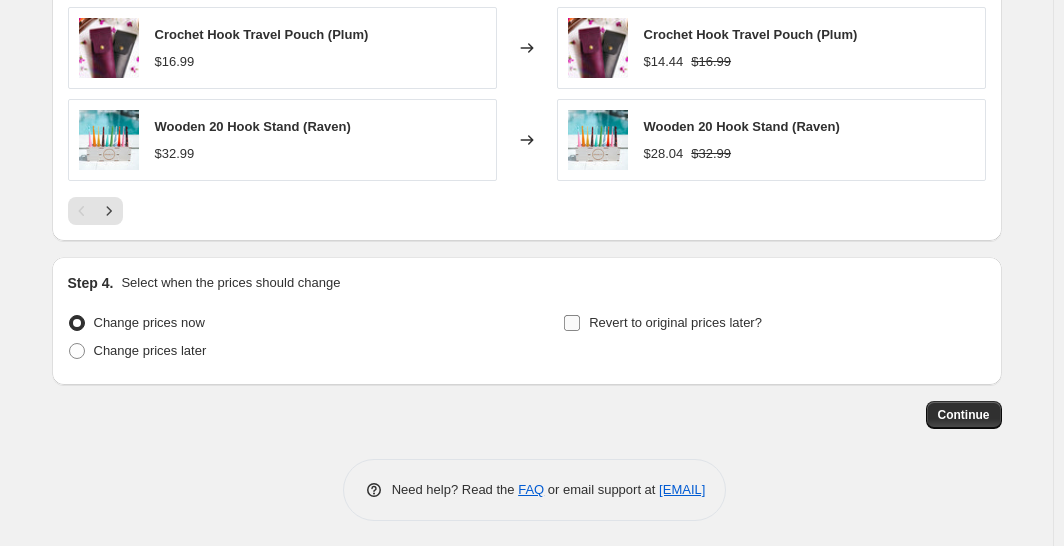 click on "Revert to original prices later?" at bounding box center (572, 323) 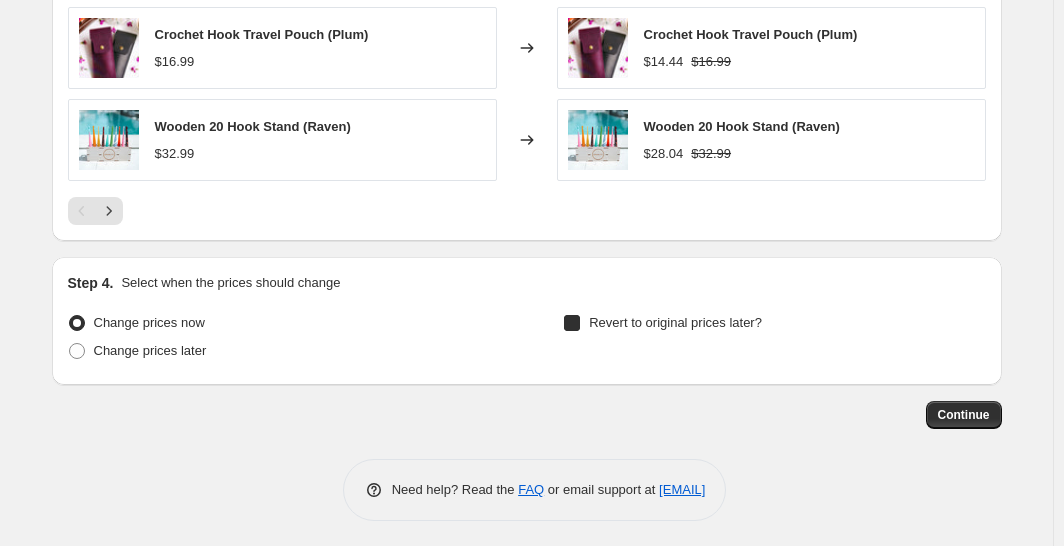 checkbox on "true" 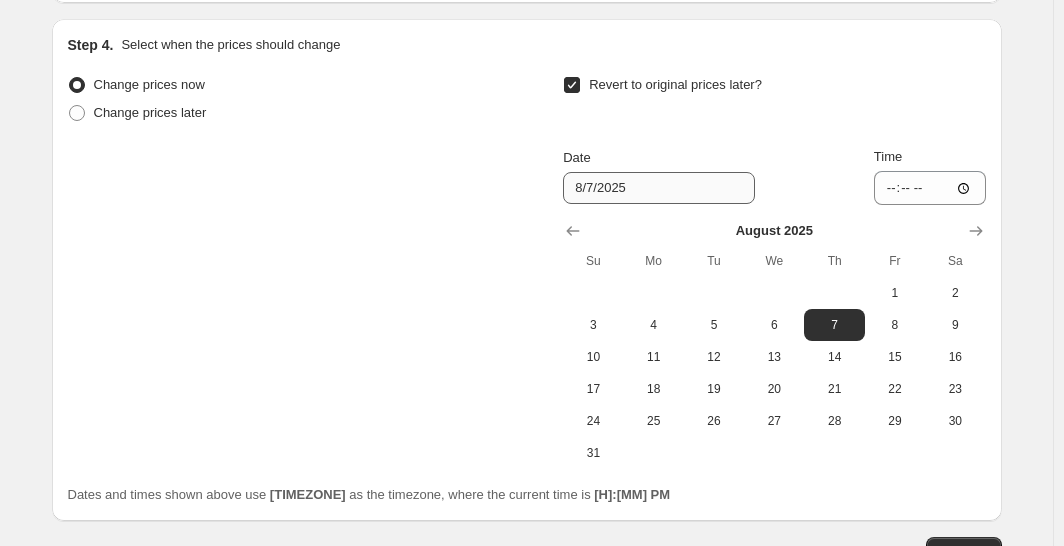 scroll, scrollTop: 2099, scrollLeft: 0, axis: vertical 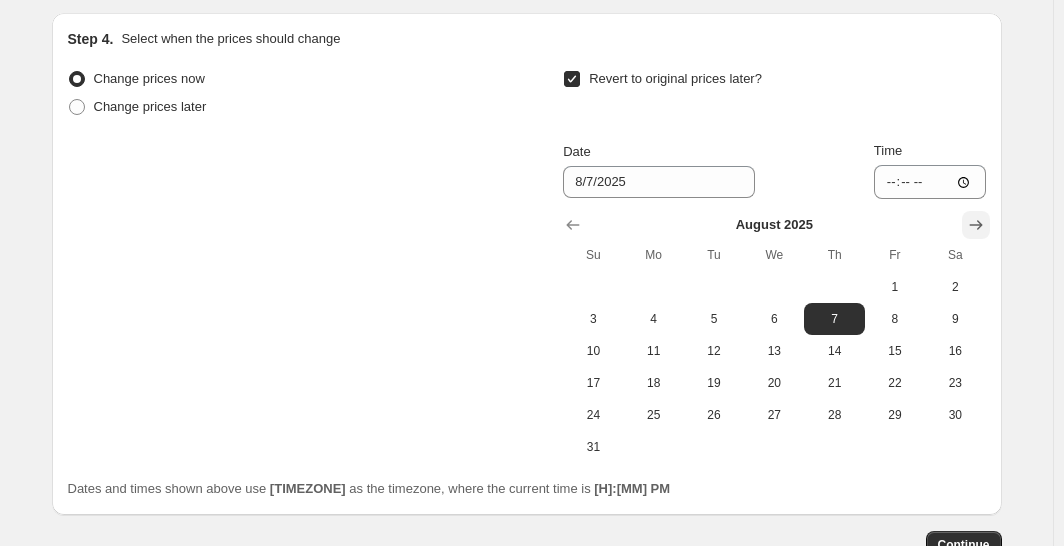 click 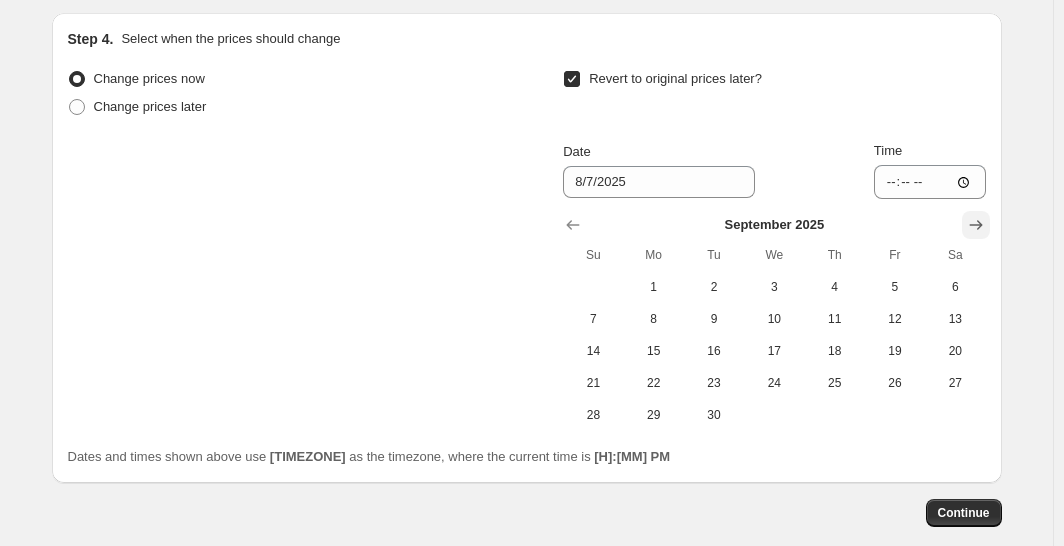 click 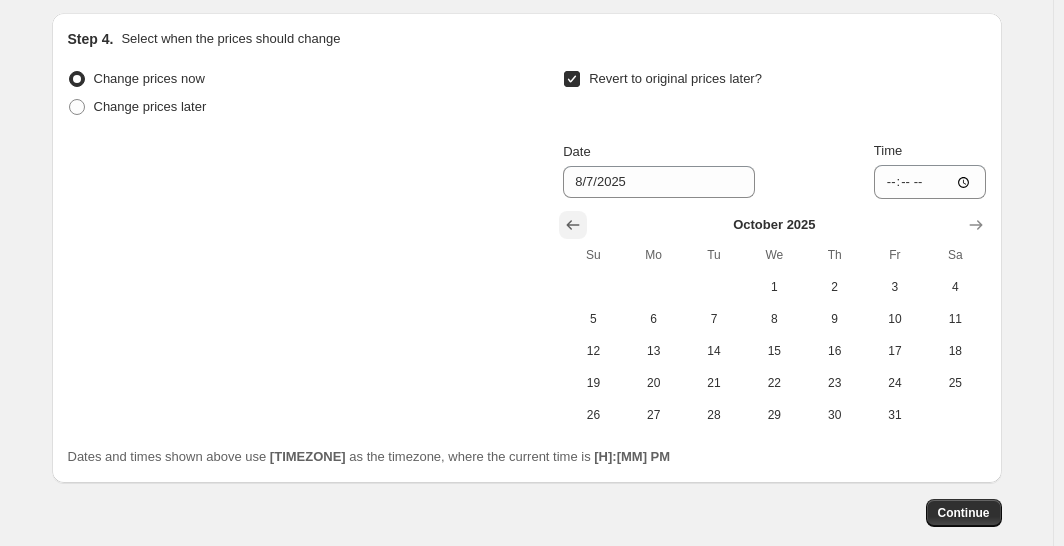 click at bounding box center (573, 225) 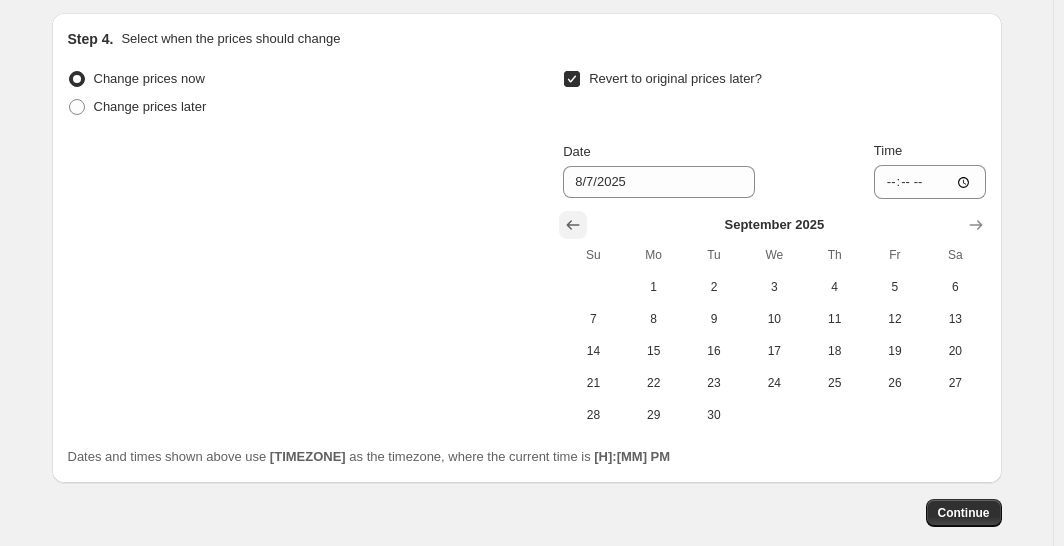 click at bounding box center (573, 225) 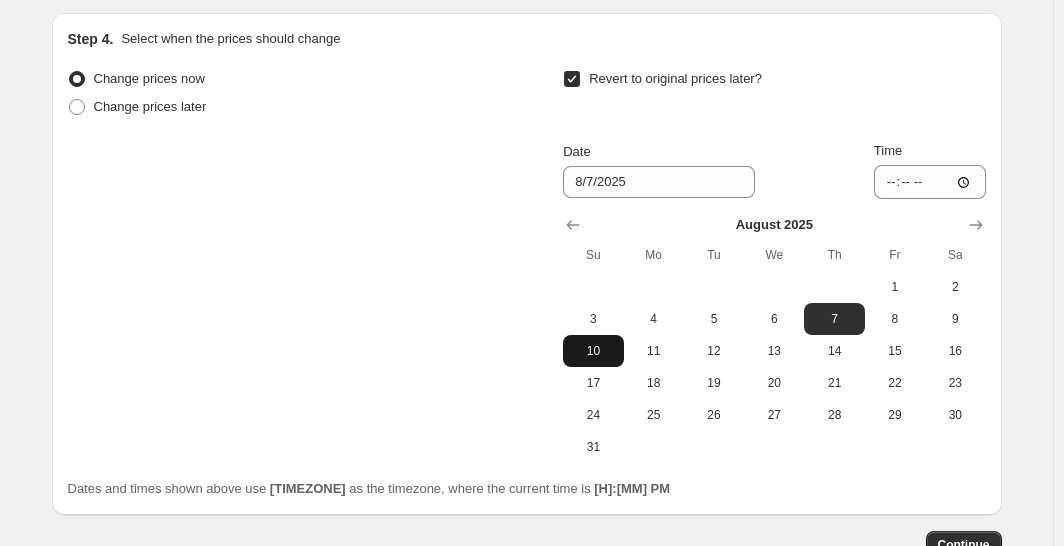 click on "10" at bounding box center [593, 351] 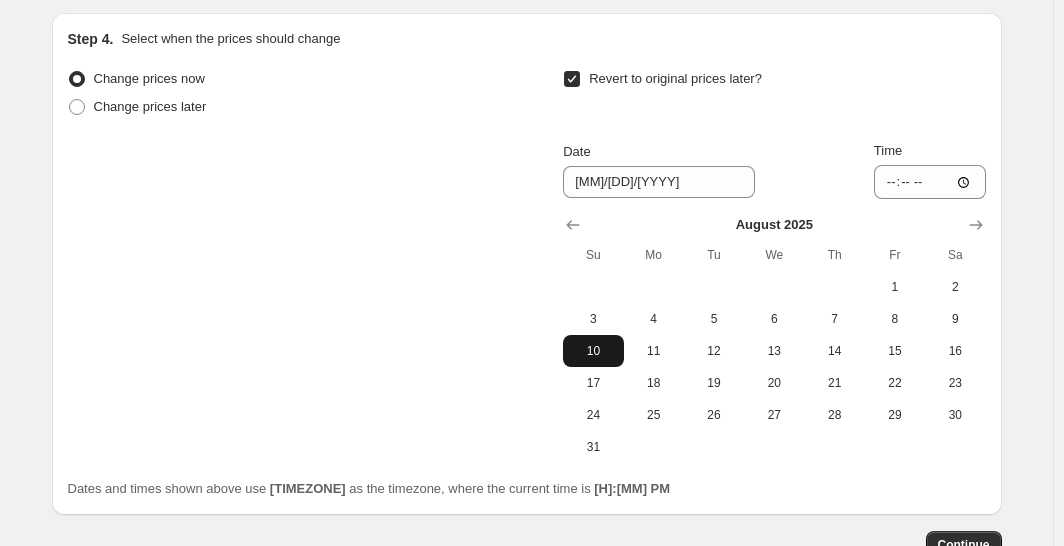 type on "[MM]/[DD]/[YYYY]" 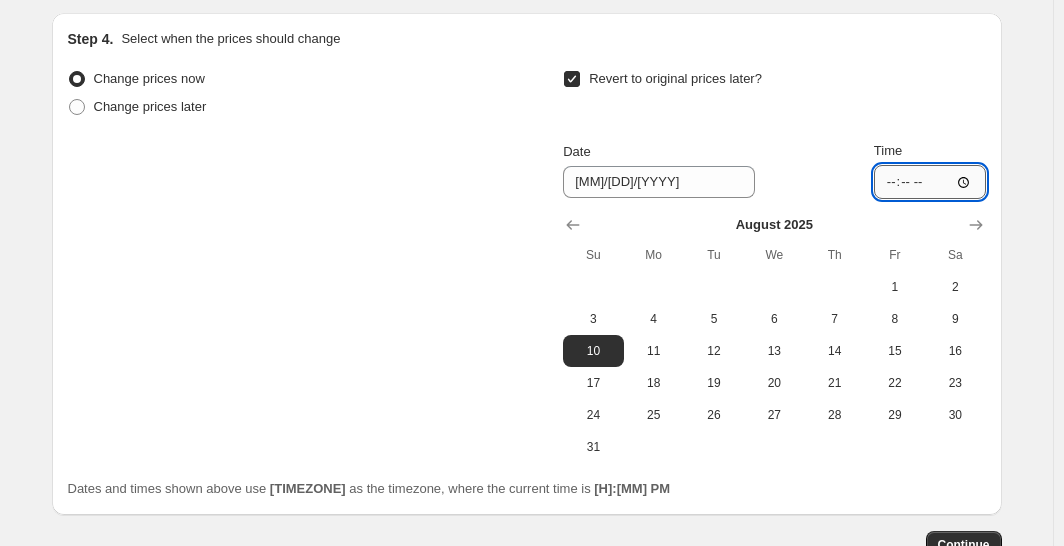 click on "[HH]:[MM]" at bounding box center [930, 182] 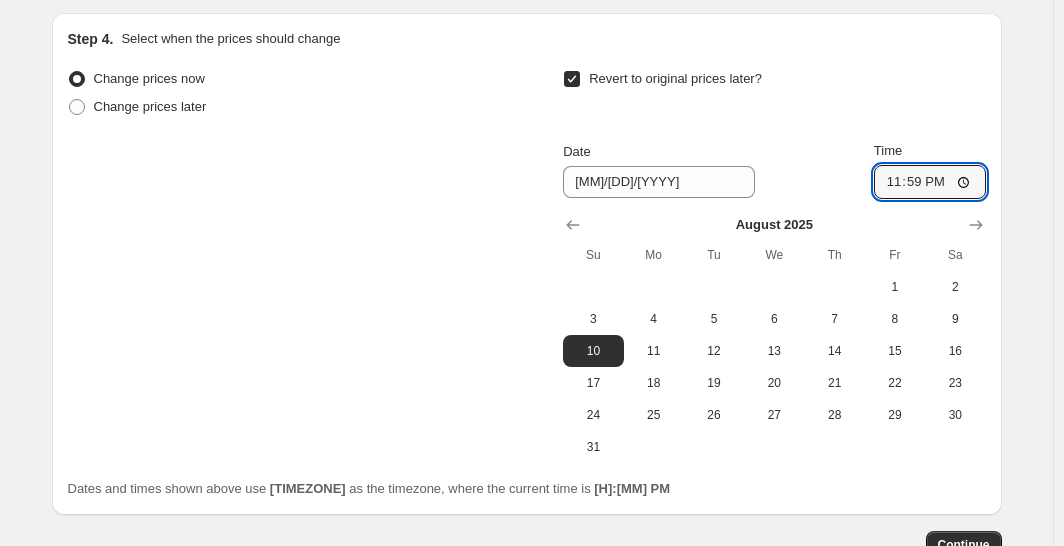 type on "23:59" 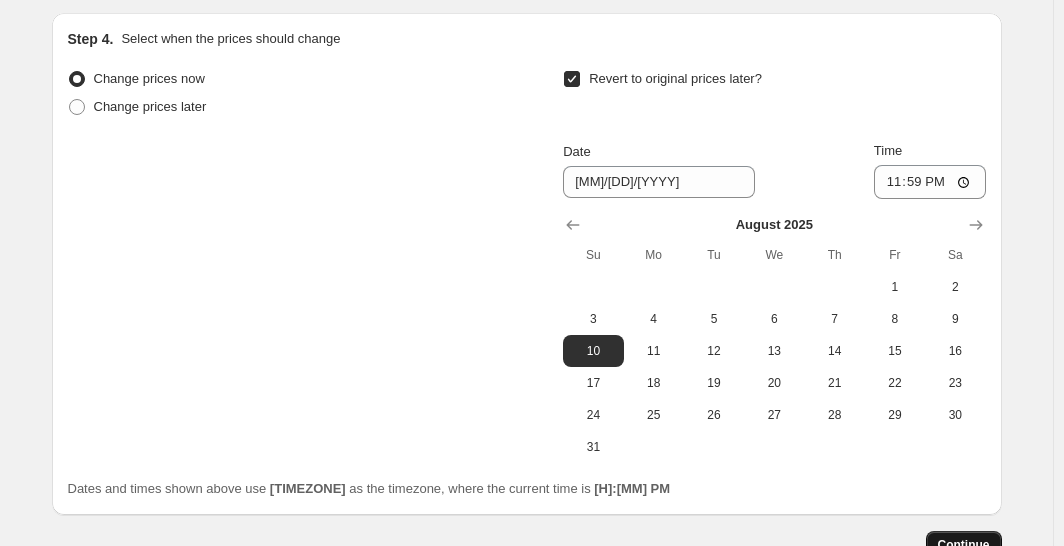 click on "Continue" at bounding box center (964, 545) 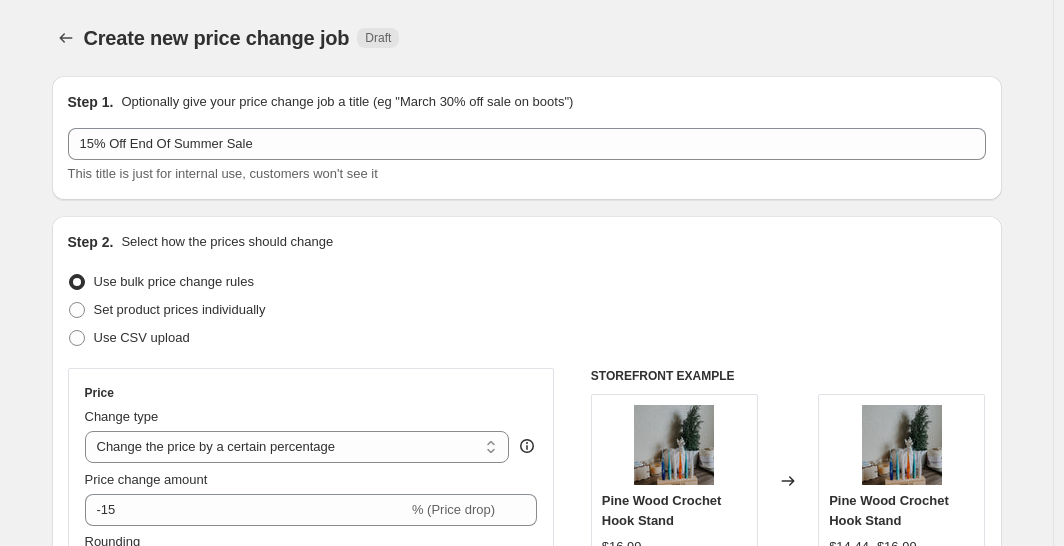 scroll, scrollTop: 2099, scrollLeft: 0, axis: vertical 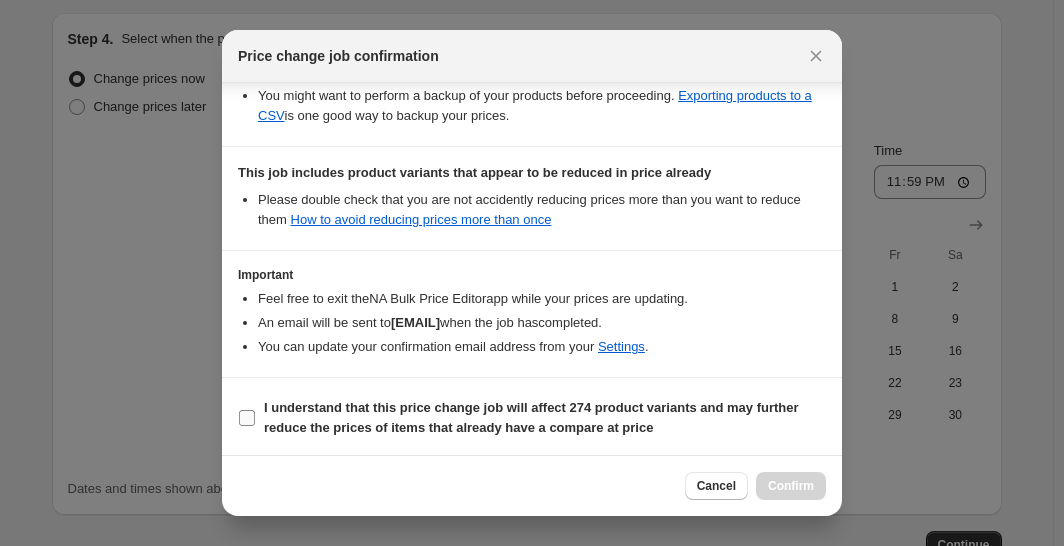 click on "I understand that this price change job will affect 274 product variants and may further reduce the prices of items that already have a compare at price" at bounding box center (247, 418) 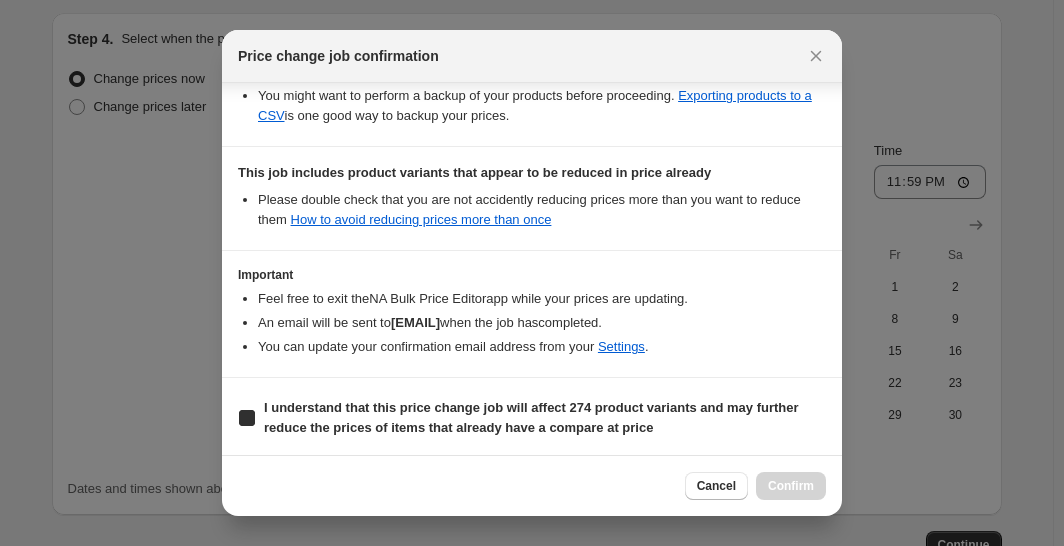 checkbox on "true" 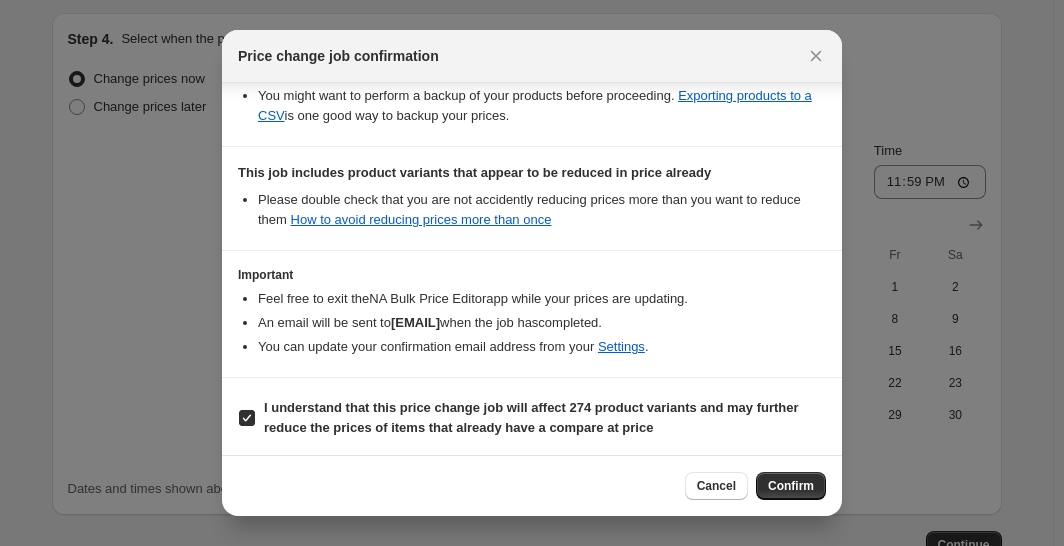 scroll, scrollTop: 0, scrollLeft: 0, axis: both 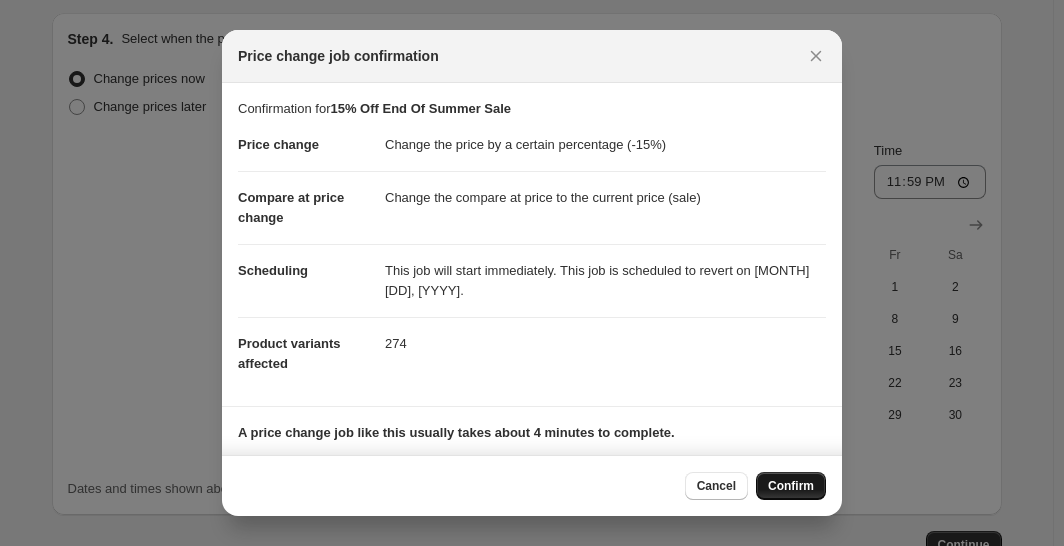 click on "Confirm" at bounding box center [791, 486] 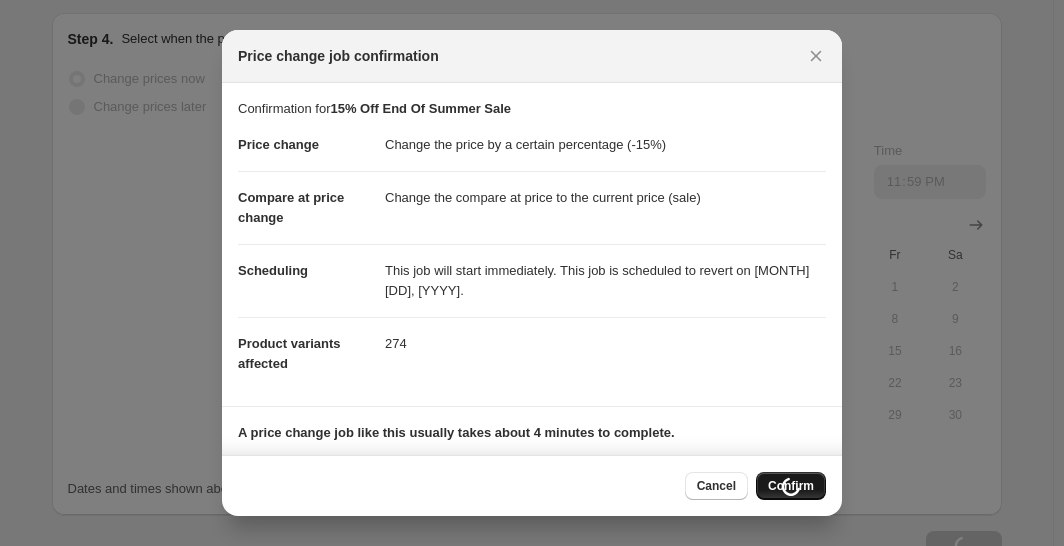 type on "15% Off End Of Summer Sale" 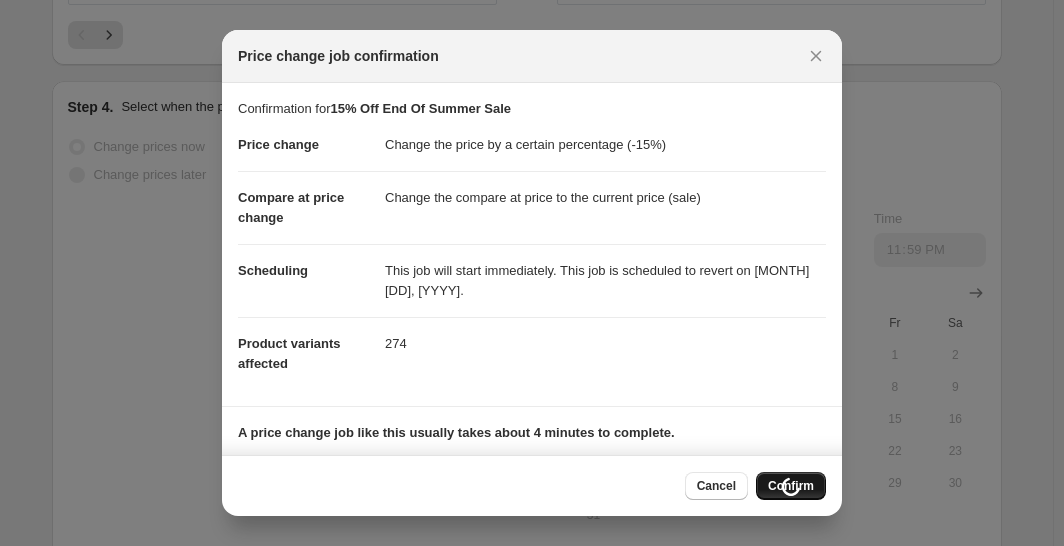 scroll, scrollTop: 2167, scrollLeft: 0, axis: vertical 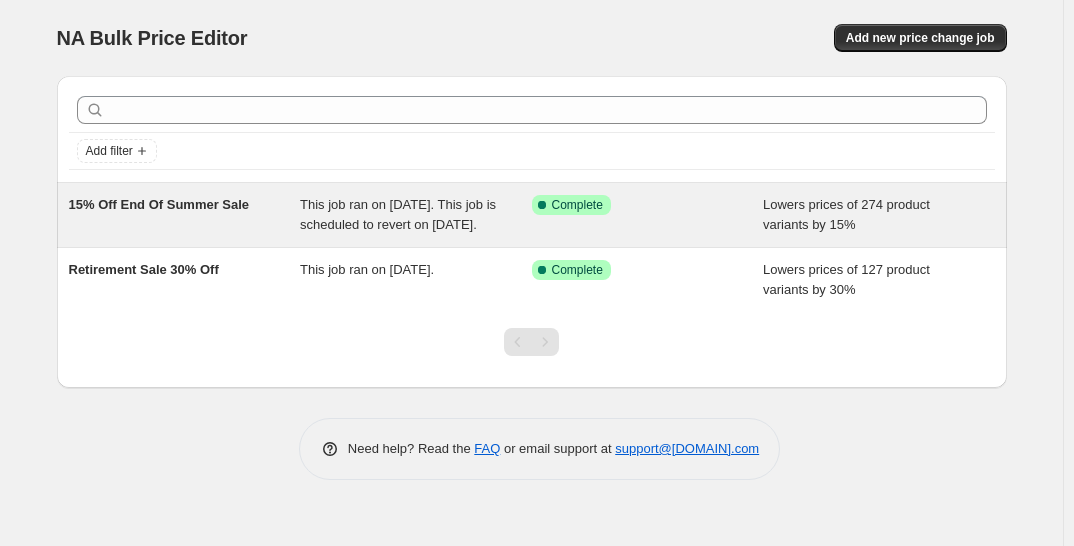 click on "15% Off End Of Summer Sale" at bounding box center (185, 215) 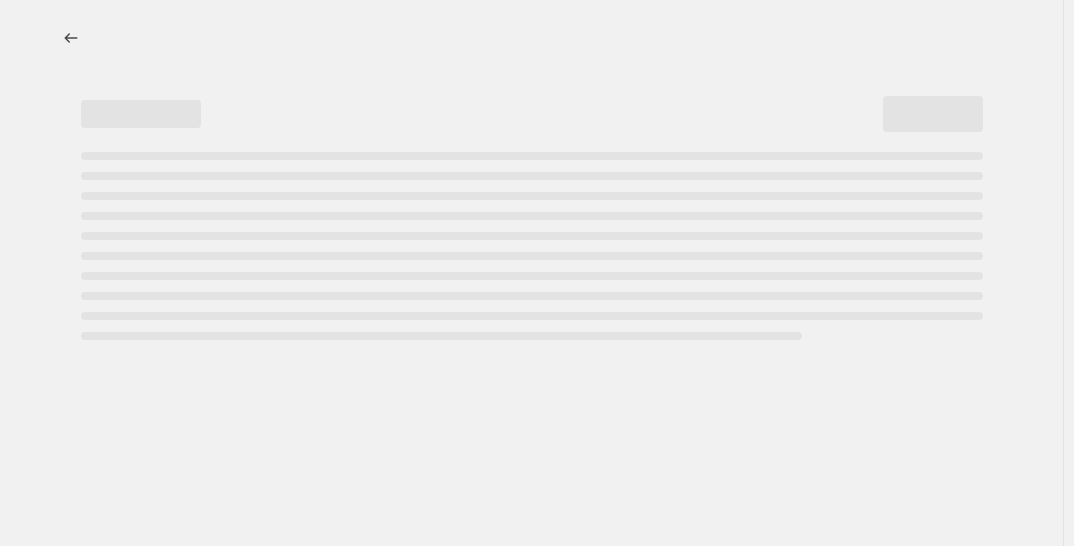 select on "percentage" 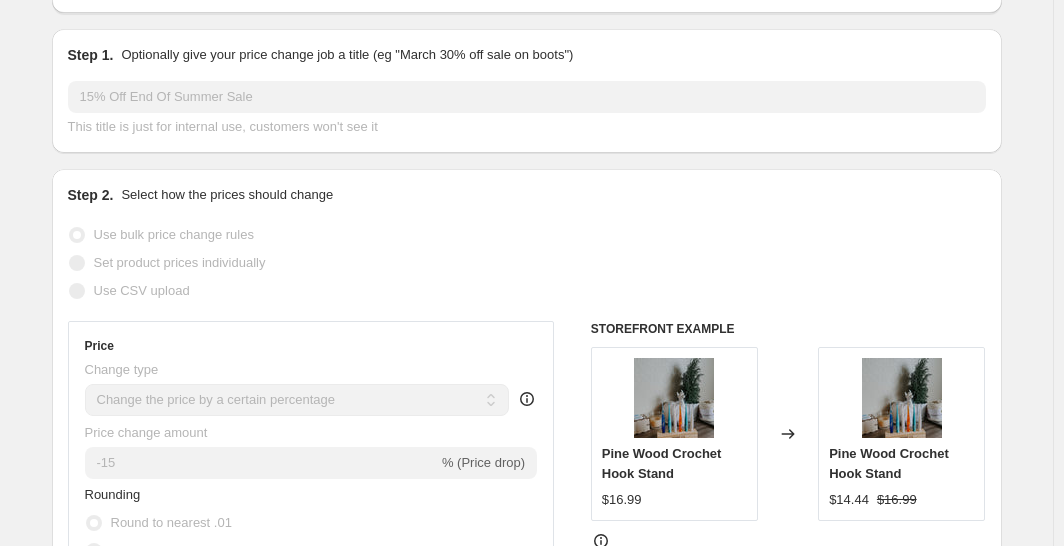scroll, scrollTop: 125, scrollLeft: 0, axis: vertical 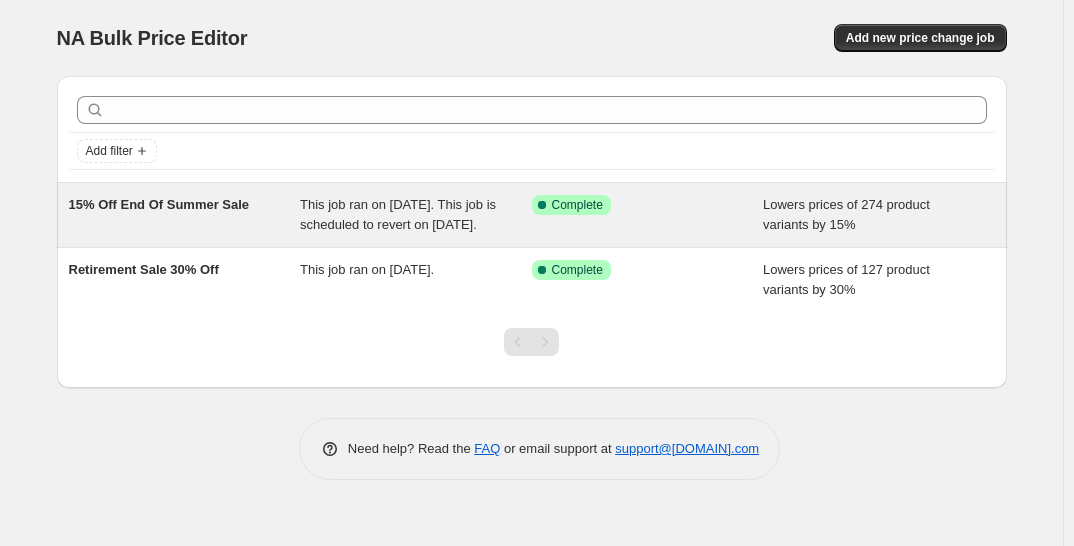 click on "Success Complete Complete" at bounding box center [648, 215] 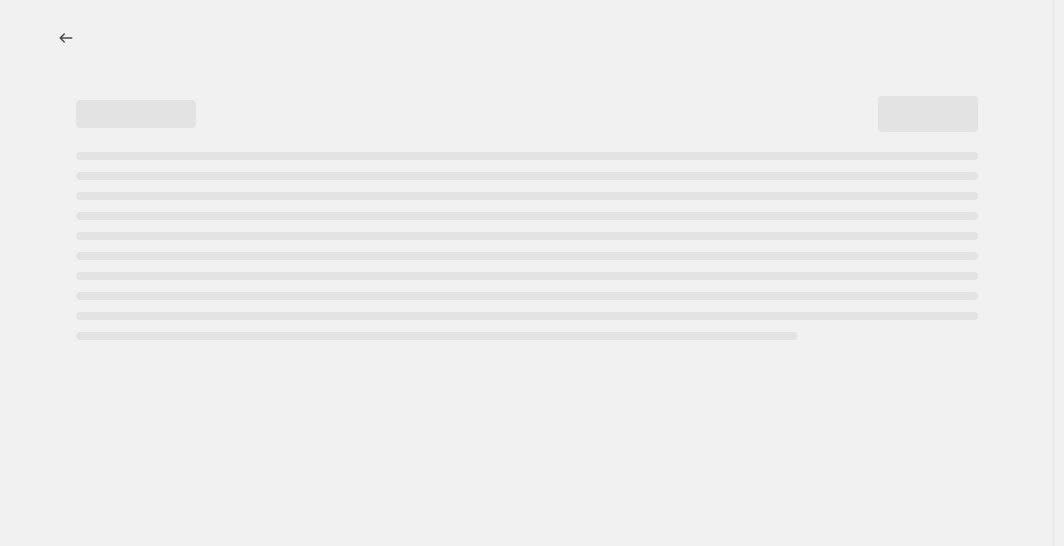 select on "percentage" 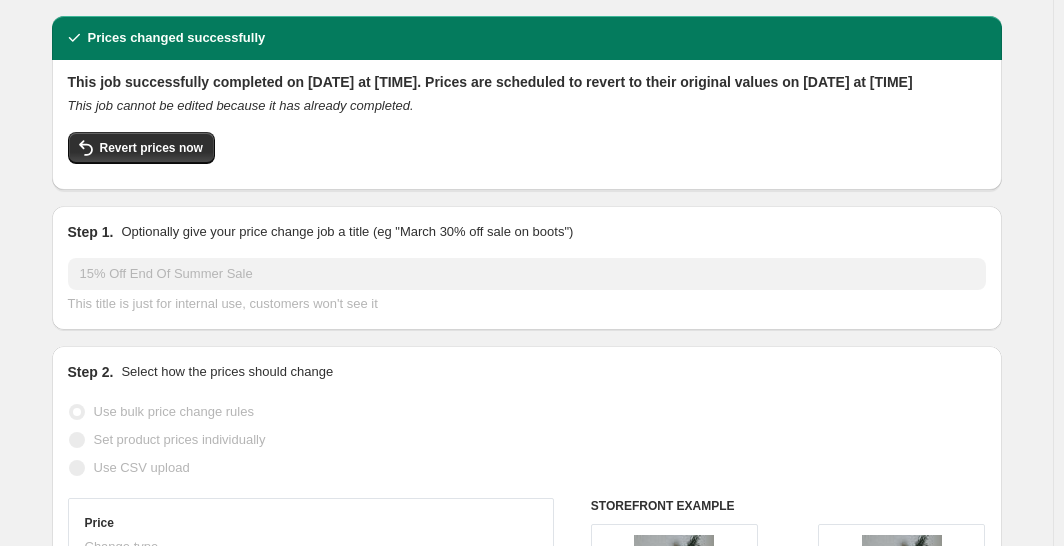 scroll, scrollTop: 0, scrollLeft: 0, axis: both 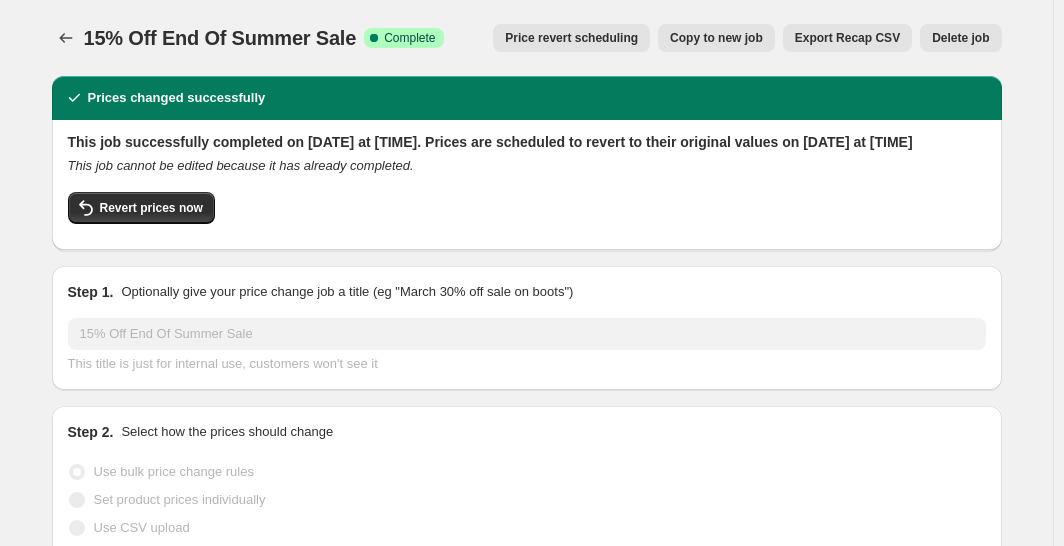 click on "Price revert scheduling" at bounding box center [571, 38] 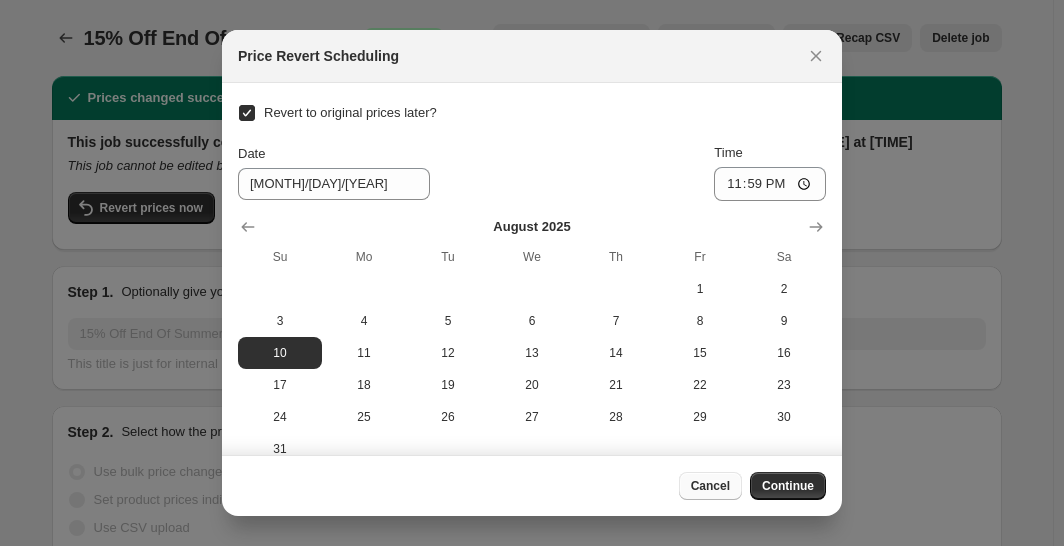 click on "Cancel" at bounding box center [710, 486] 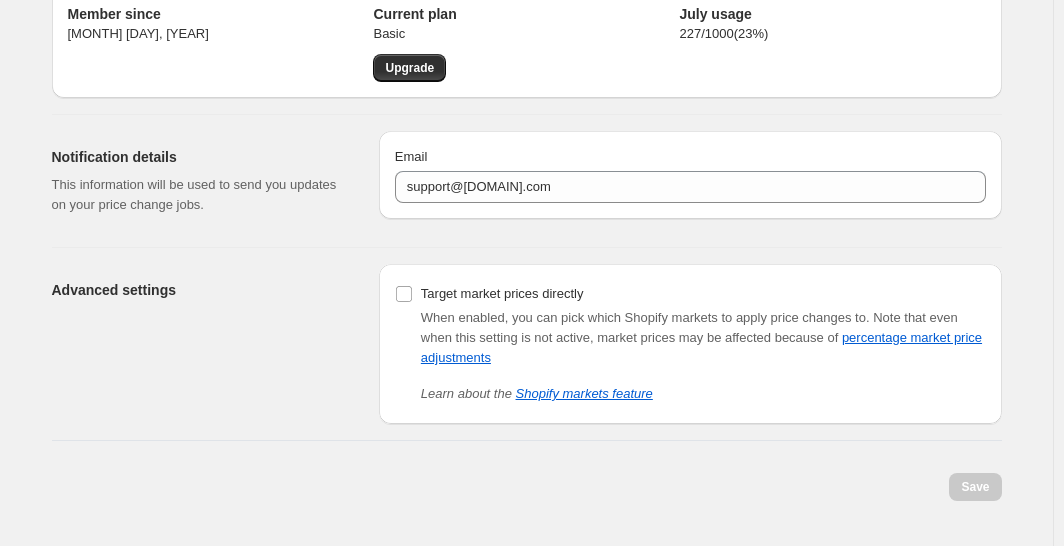 scroll, scrollTop: 88, scrollLeft: 0, axis: vertical 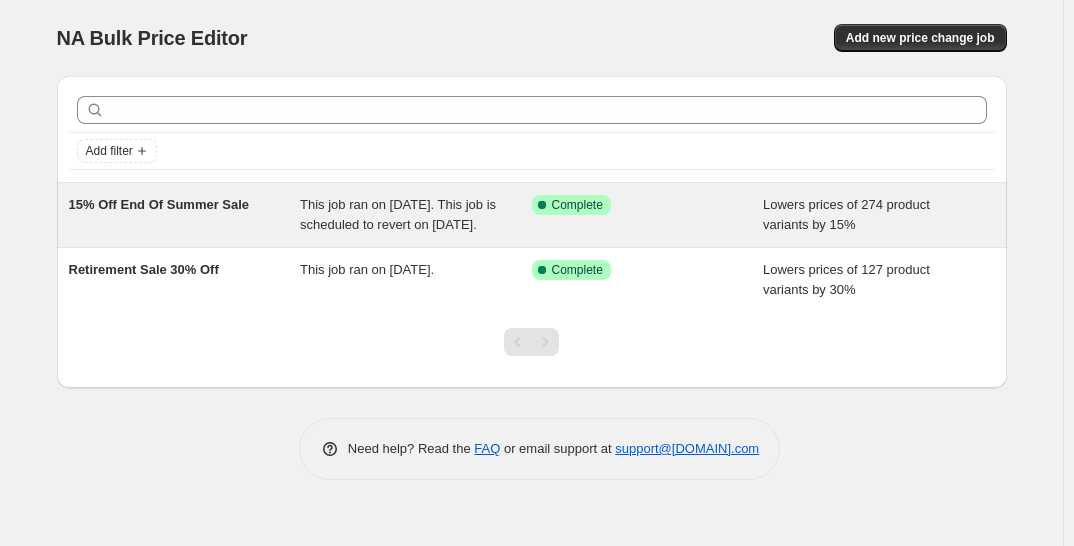 click on "This job ran on July 31, 2025. This job is scheduled to revert on August 10, 2025." at bounding box center (398, 214) 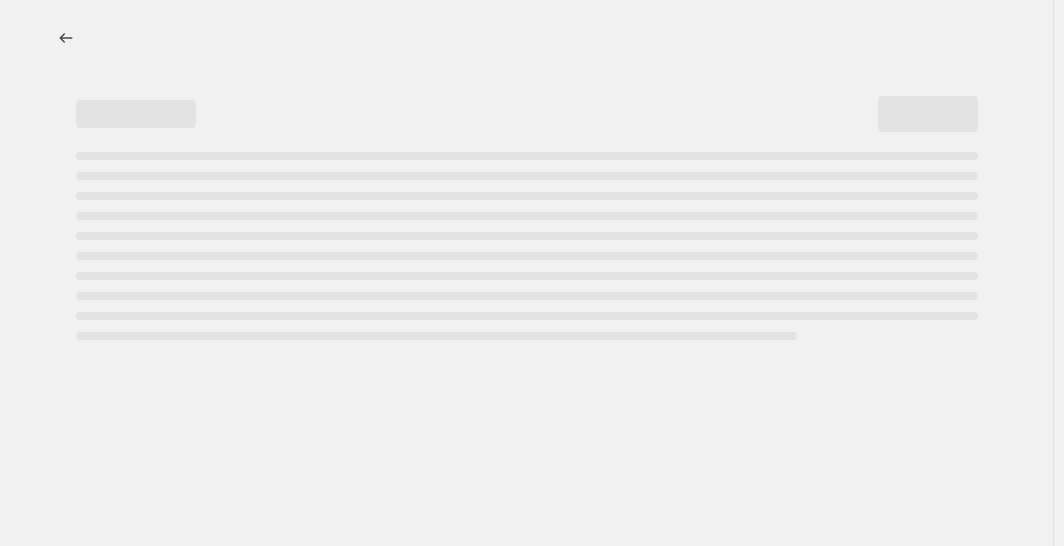 select on "percentage" 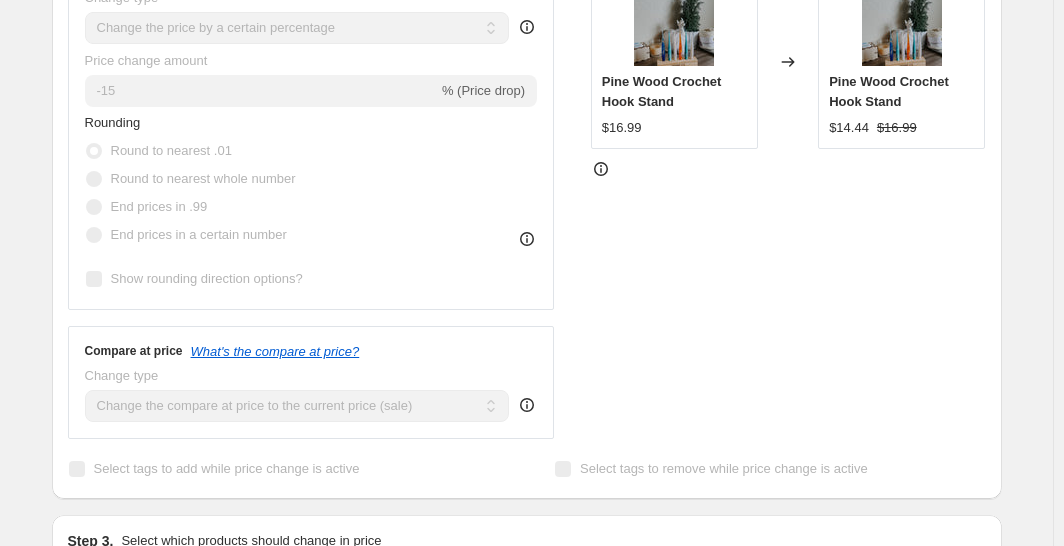 scroll, scrollTop: 611, scrollLeft: 0, axis: vertical 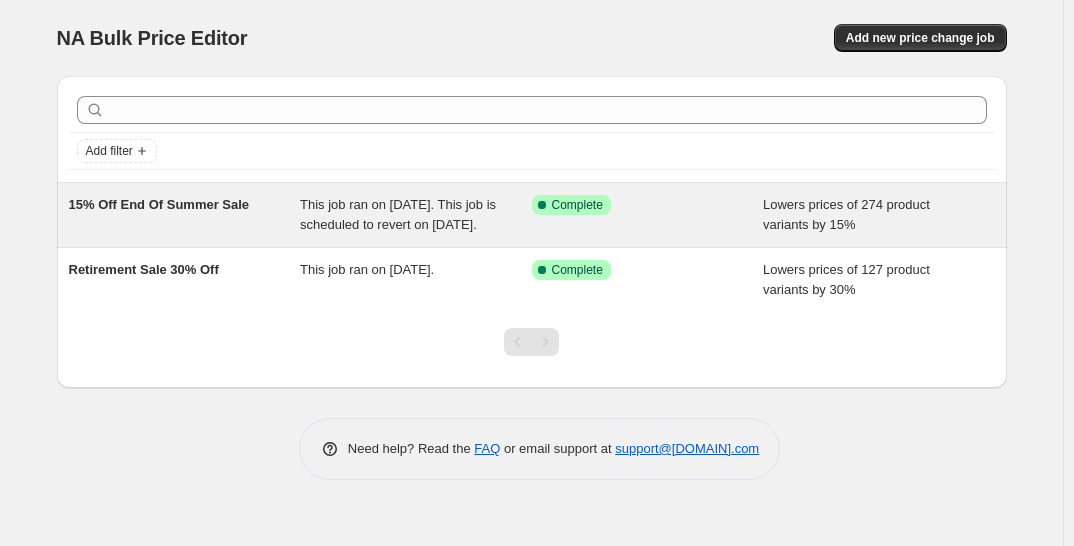 click on "Success Complete Complete" at bounding box center [648, 215] 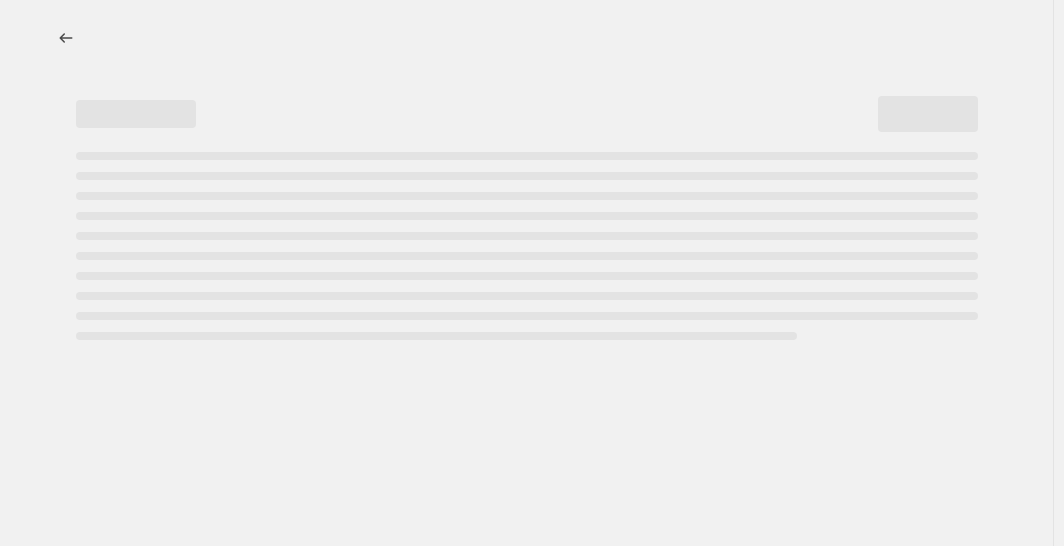select on "percentage" 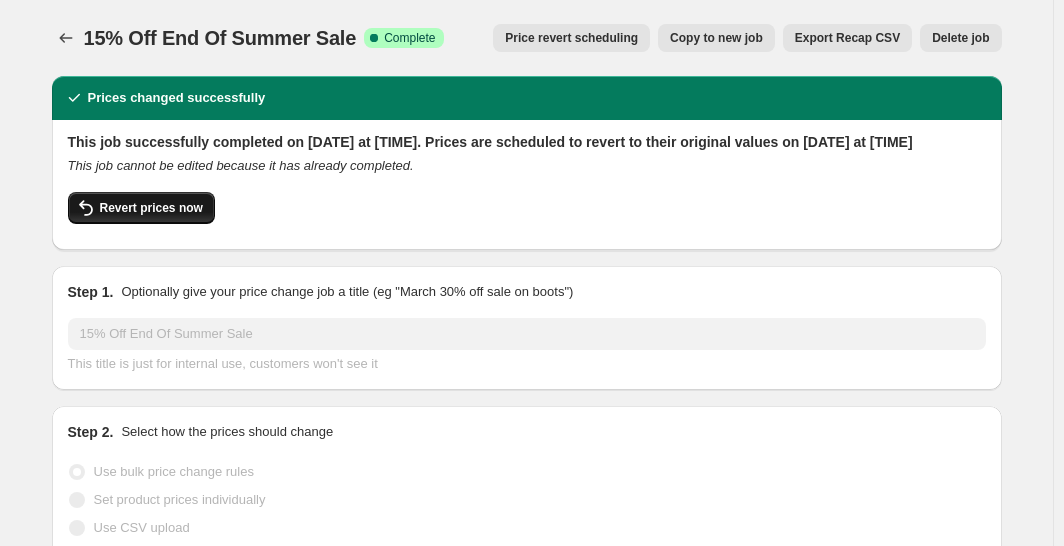 click on "Revert prices now" at bounding box center [141, 208] 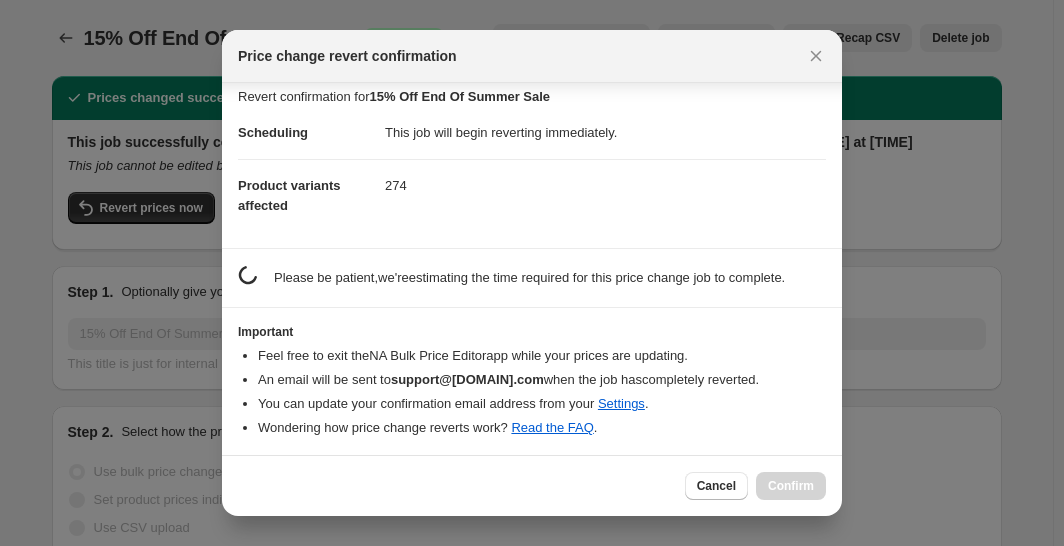 scroll, scrollTop: 6, scrollLeft: 0, axis: vertical 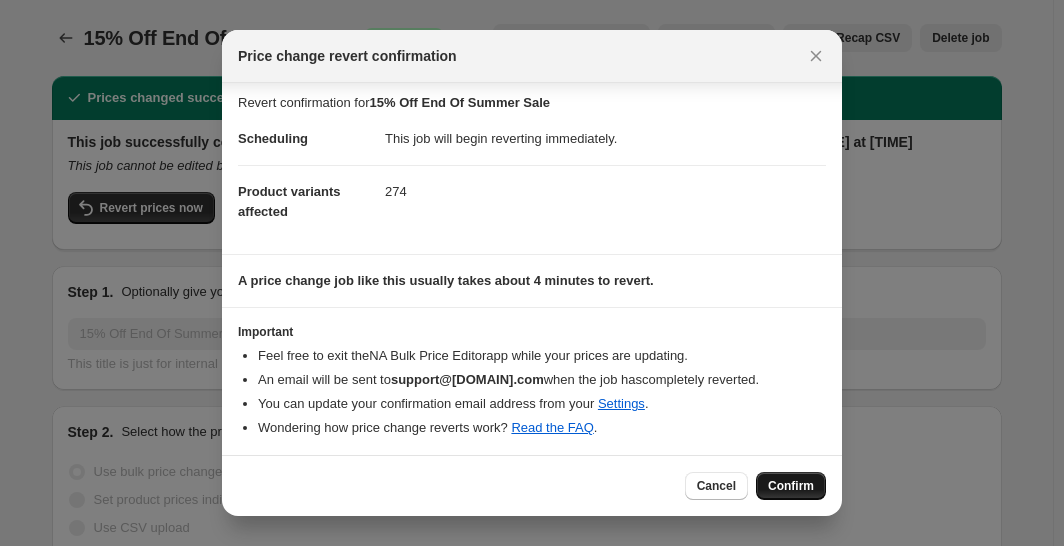 click on "Confirm" at bounding box center [791, 486] 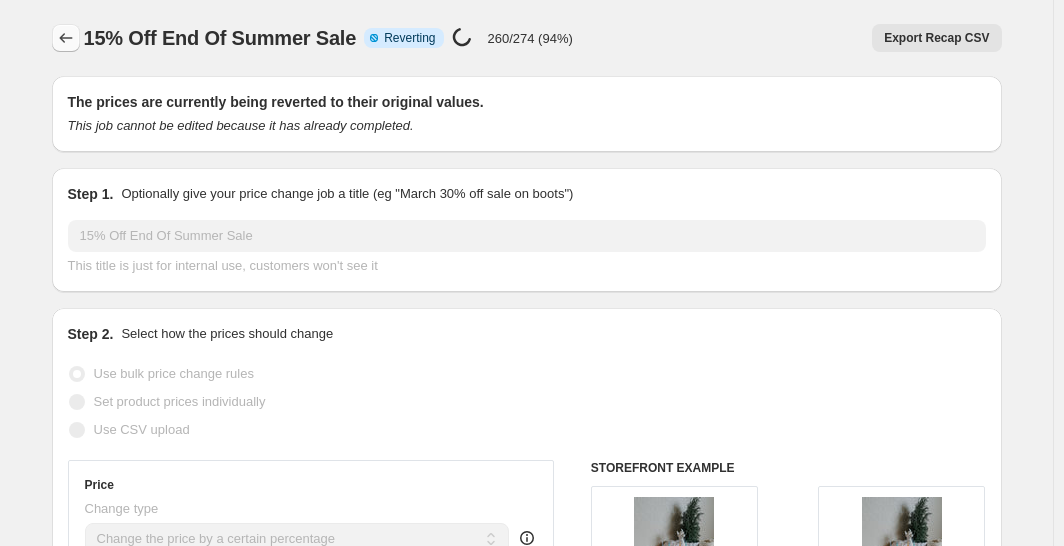 click 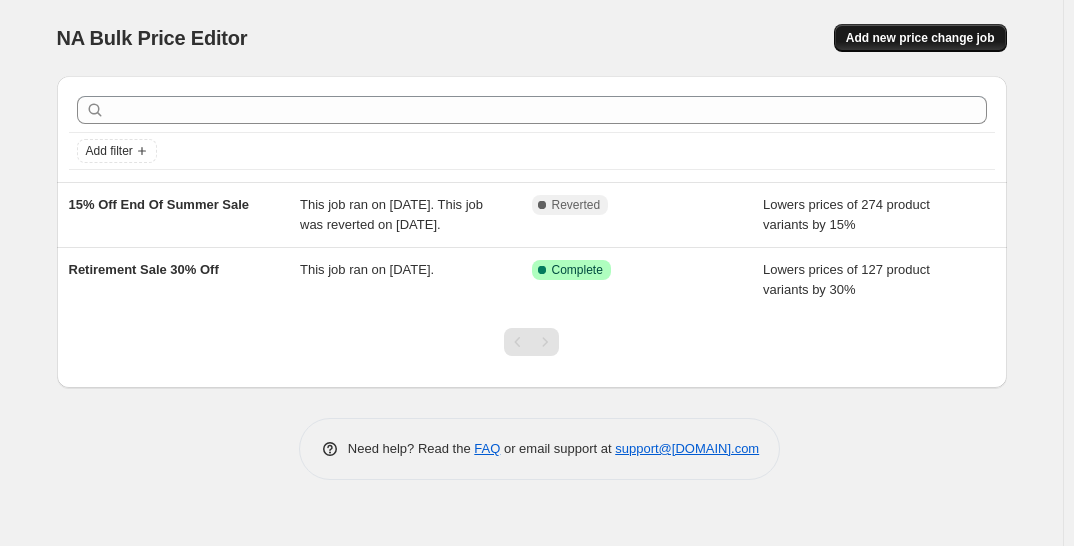 click on "Add new price change job" at bounding box center (920, 38) 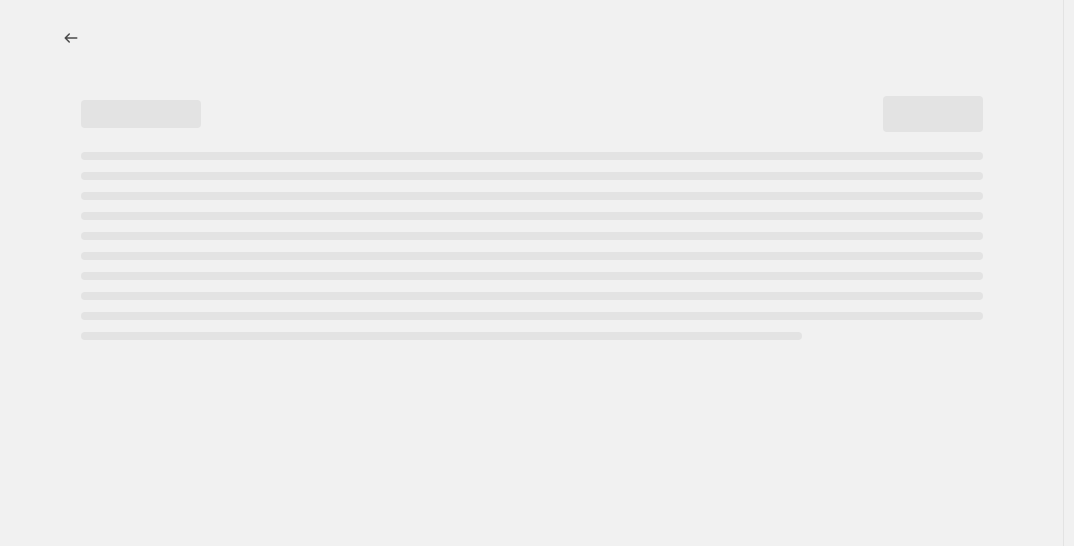 select on "percentage" 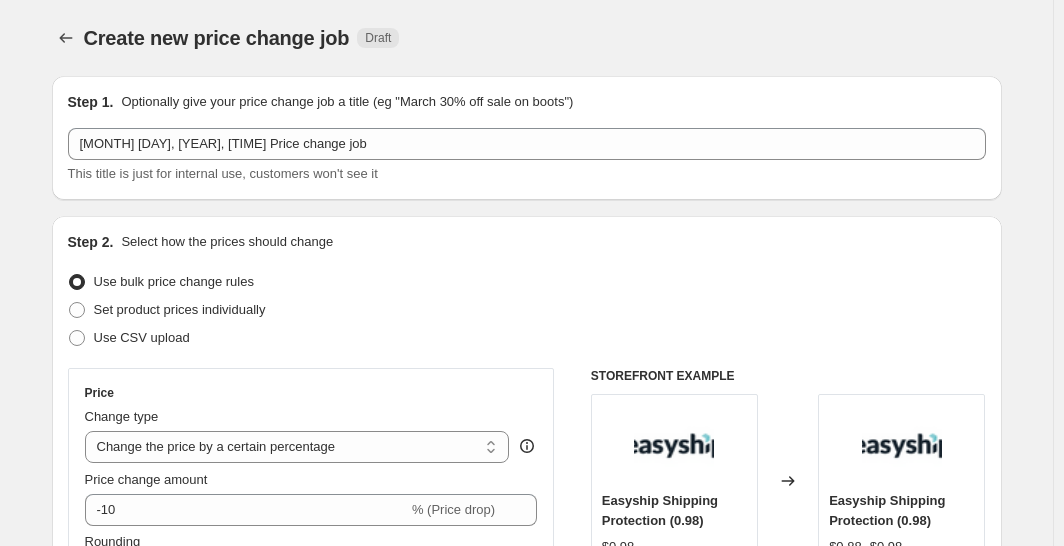 scroll, scrollTop: 49, scrollLeft: 0, axis: vertical 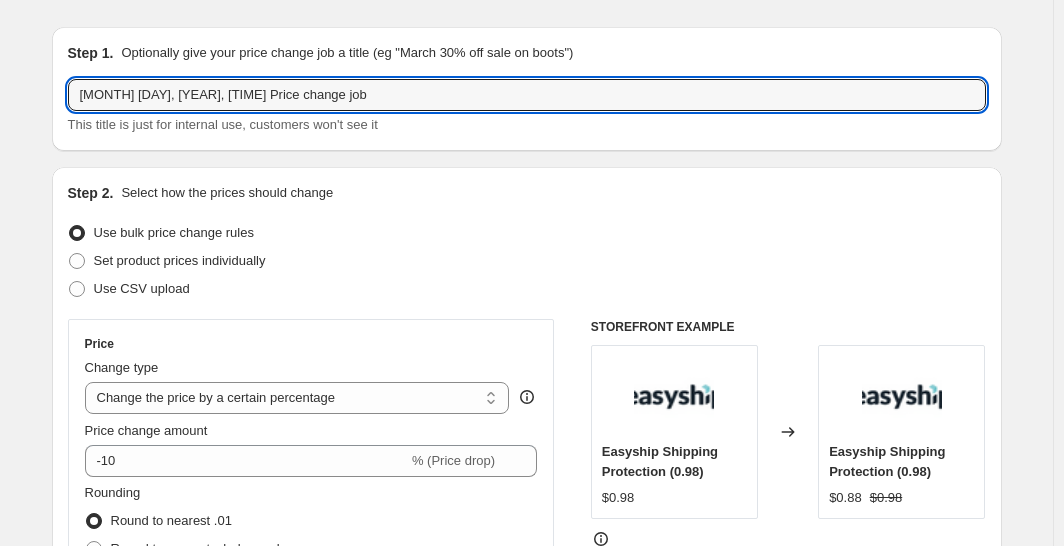 drag, startPoint x: 344, startPoint y: 100, endPoint x: 50, endPoint y: 114, distance: 294.33313 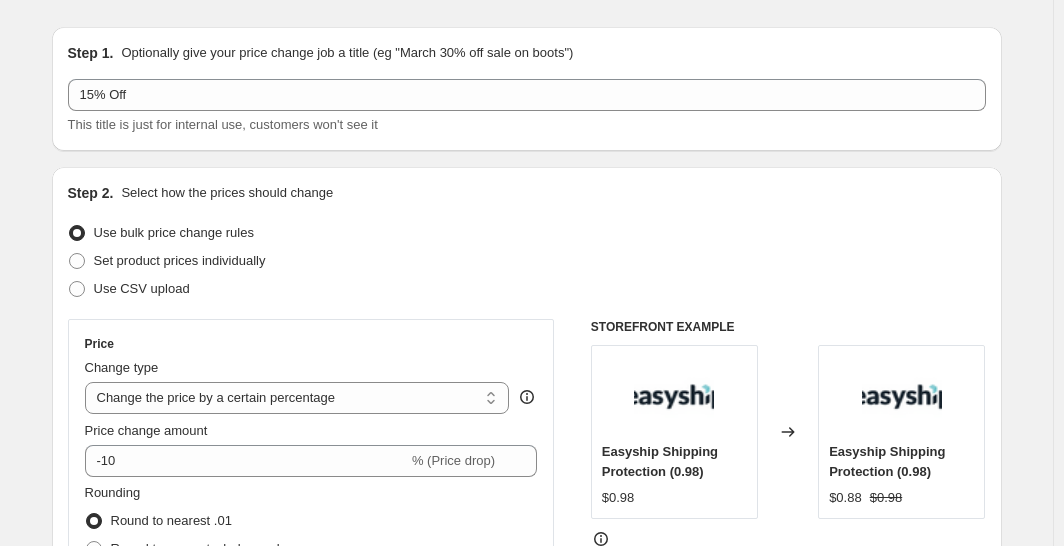 click on "15% Off This title is just for internal use, customers won't see it" at bounding box center (527, 107) 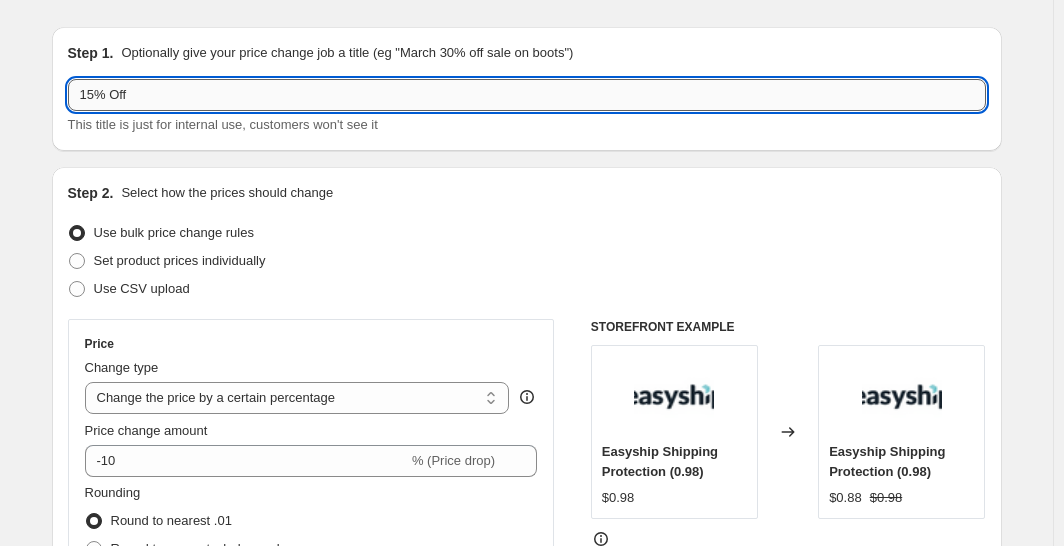 click on "15% Off" at bounding box center (527, 95) 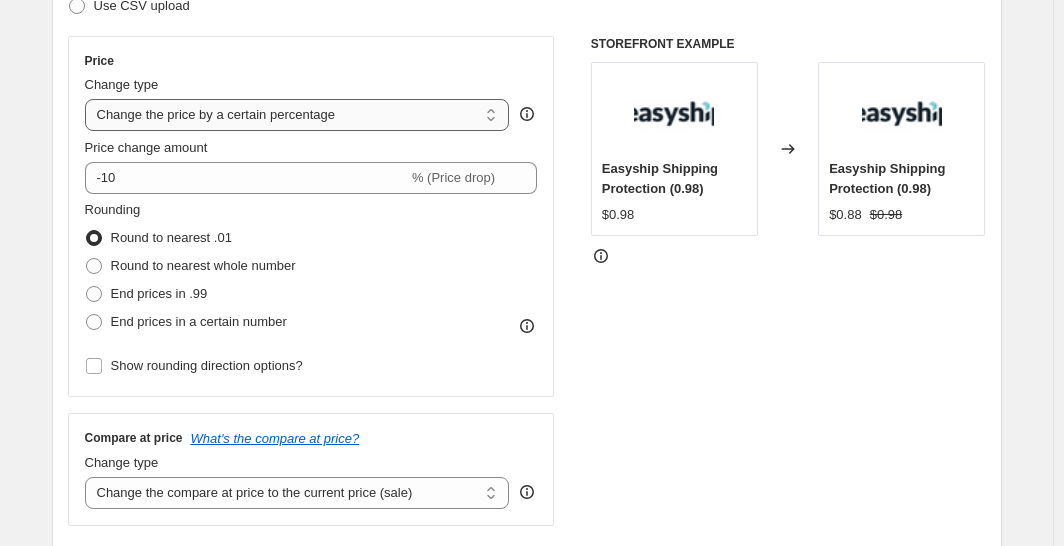 scroll, scrollTop: 337, scrollLeft: 0, axis: vertical 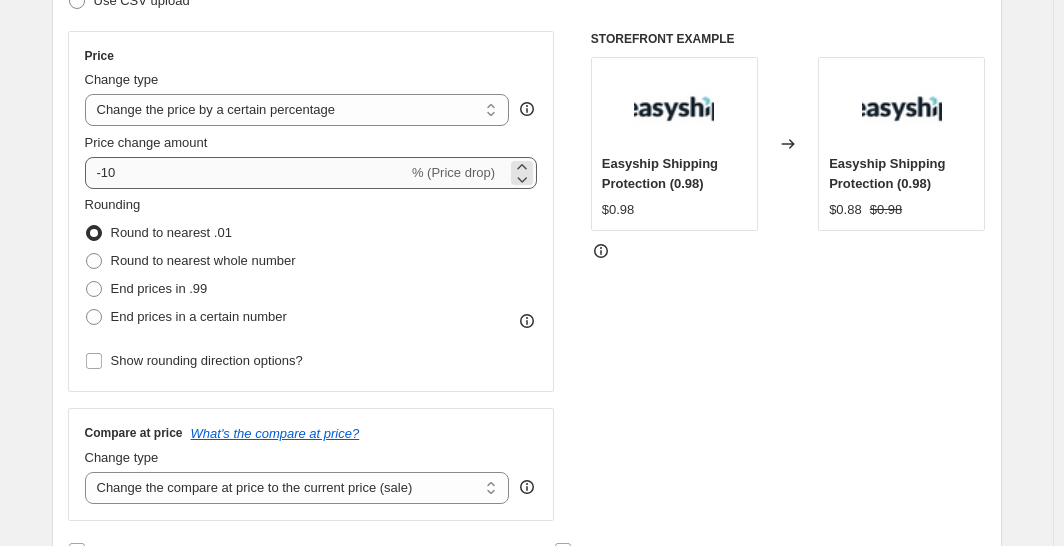 type on "15% Off End Of Summer" 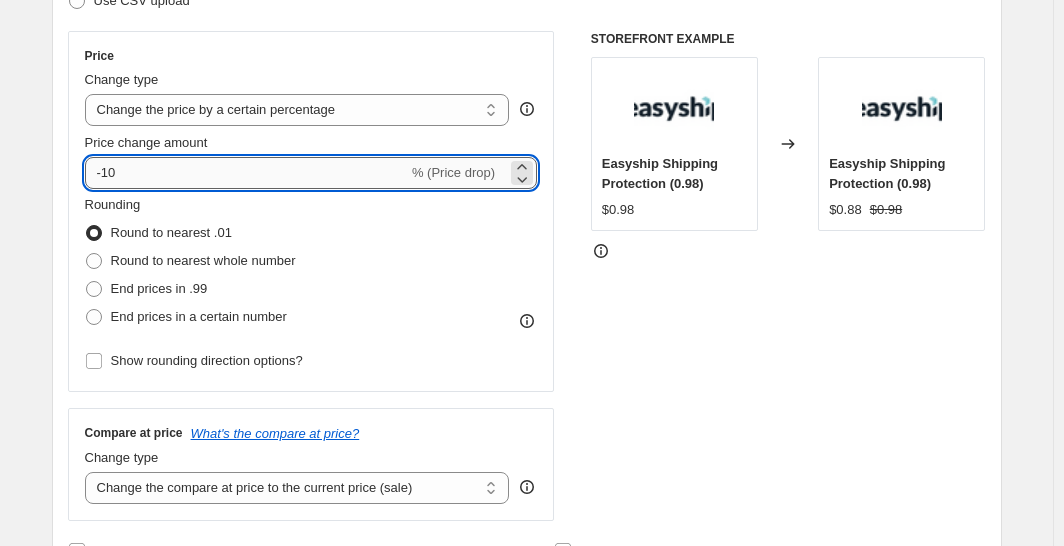 click on "-10" at bounding box center (246, 173) 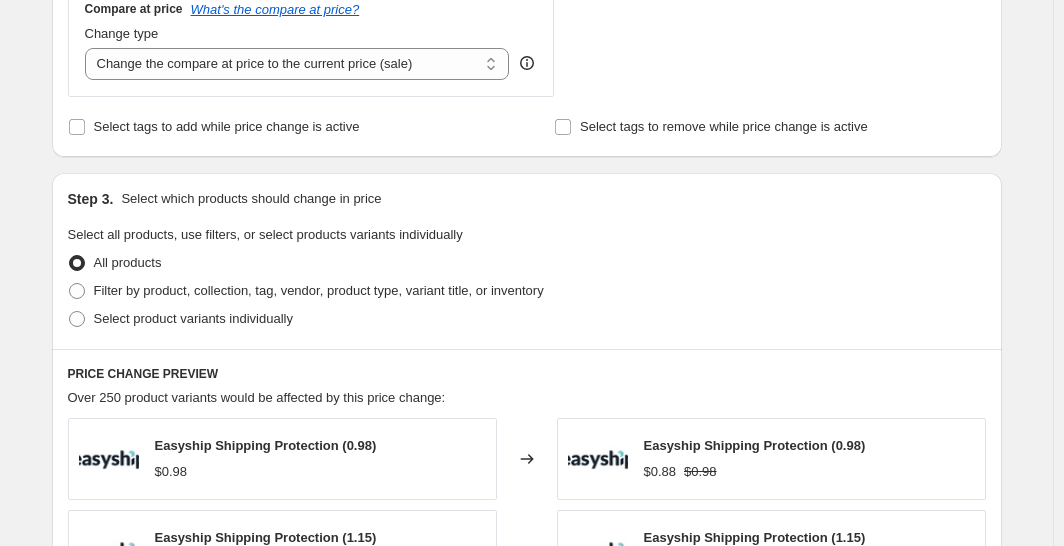 scroll, scrollTop: 761, scrollLeft: 0, axis: vertical 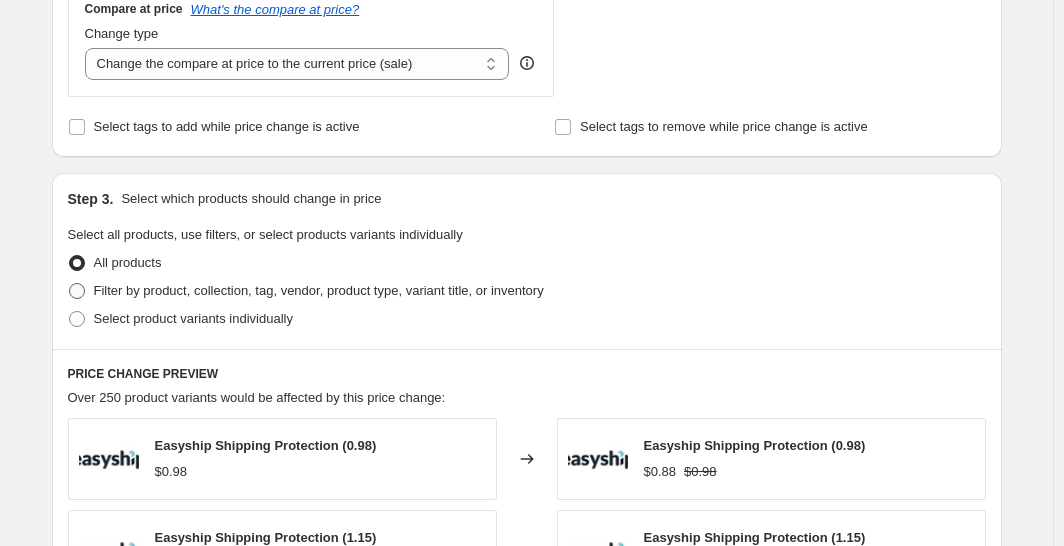 type on "-15" 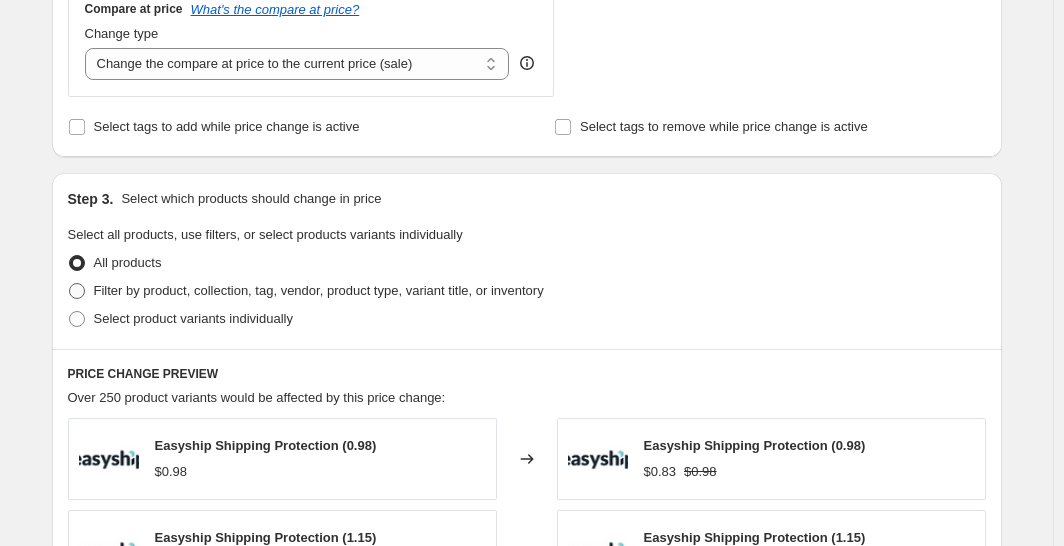 click on "Filter by product, collection, tag, vendor, product type, variant title, or inventory" at bounding box center (319, 290) 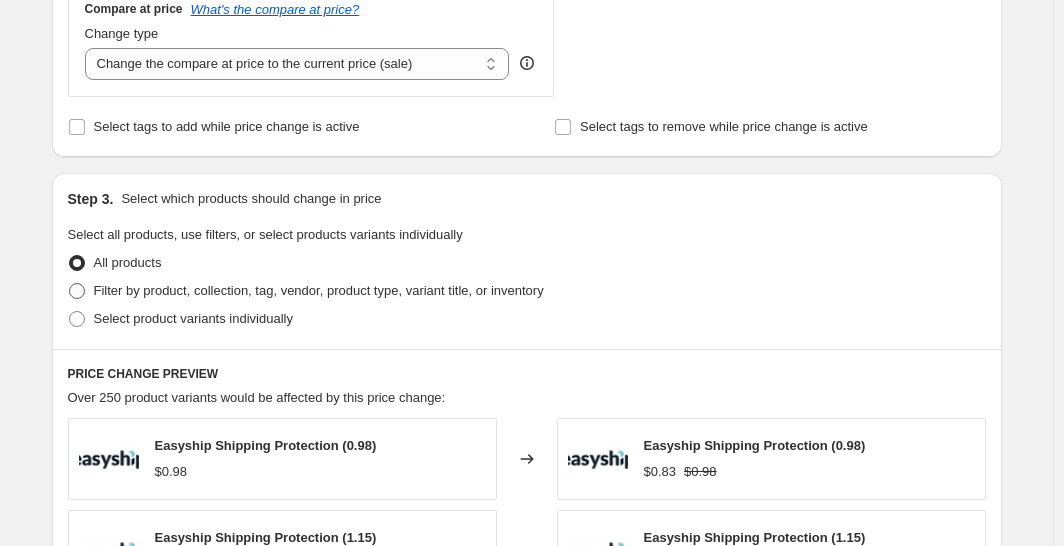 radio on "true" 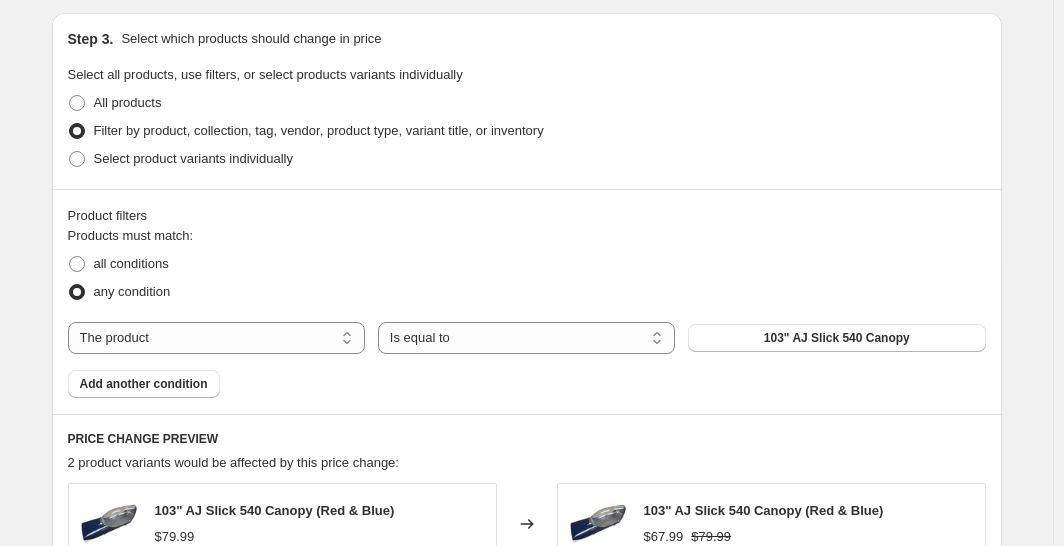 scroll, scrollTop: 927, scrollLeft: 0, axis: vertical 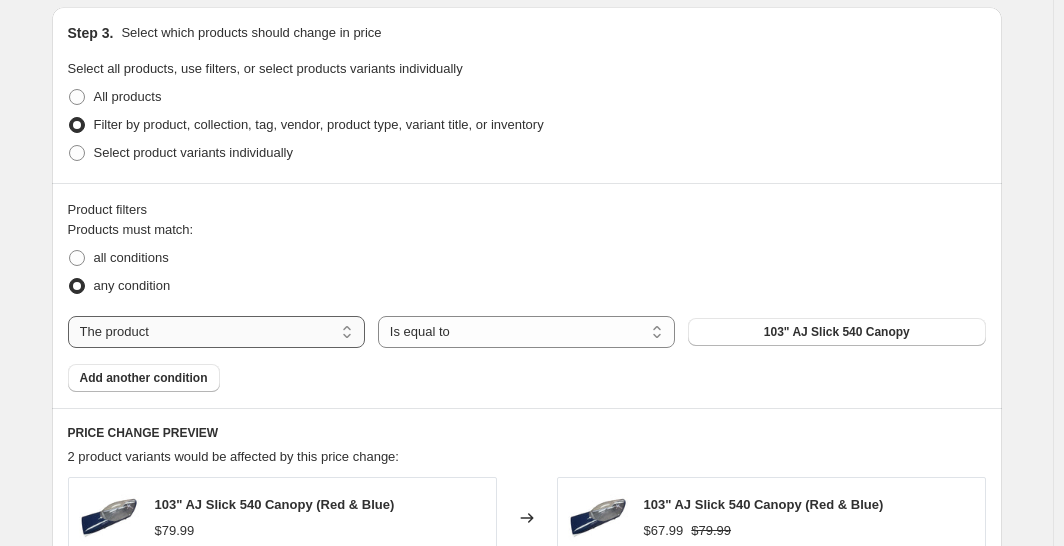 click on "The product The product's collection The product's tag The product's vendor The product's type The product's status The variant's title Inventory quantity" at bounding box center [216, 332] 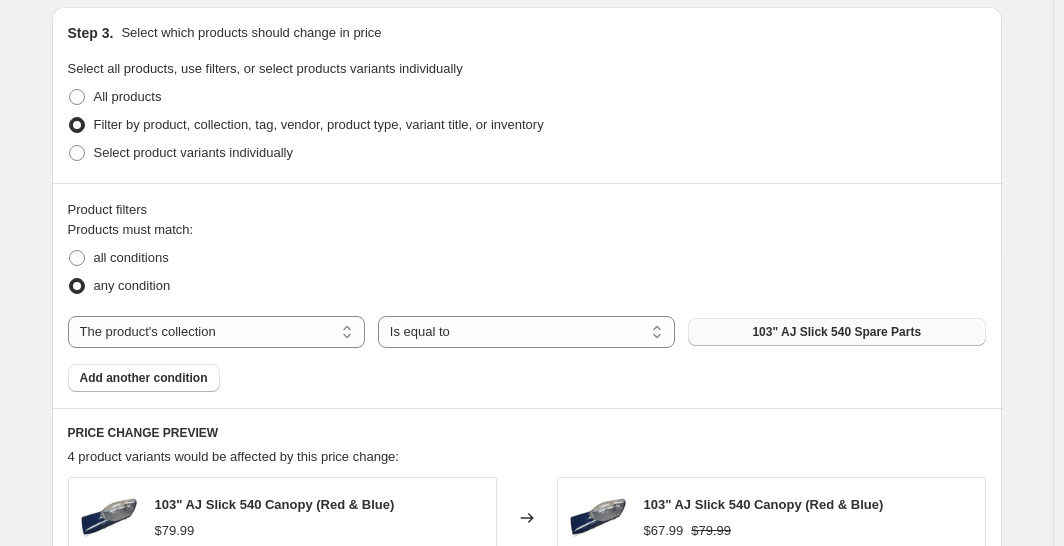 click on "103" AJ Slick 540 Spare Parts" at bounding box center [836, 332] 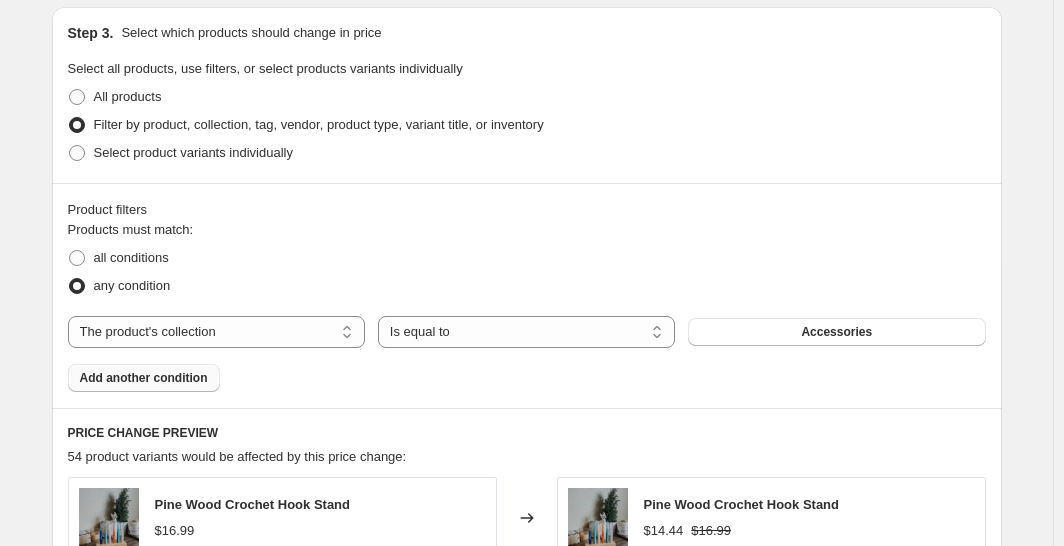 click on "Add another condition" at bounding box center [144, 378] 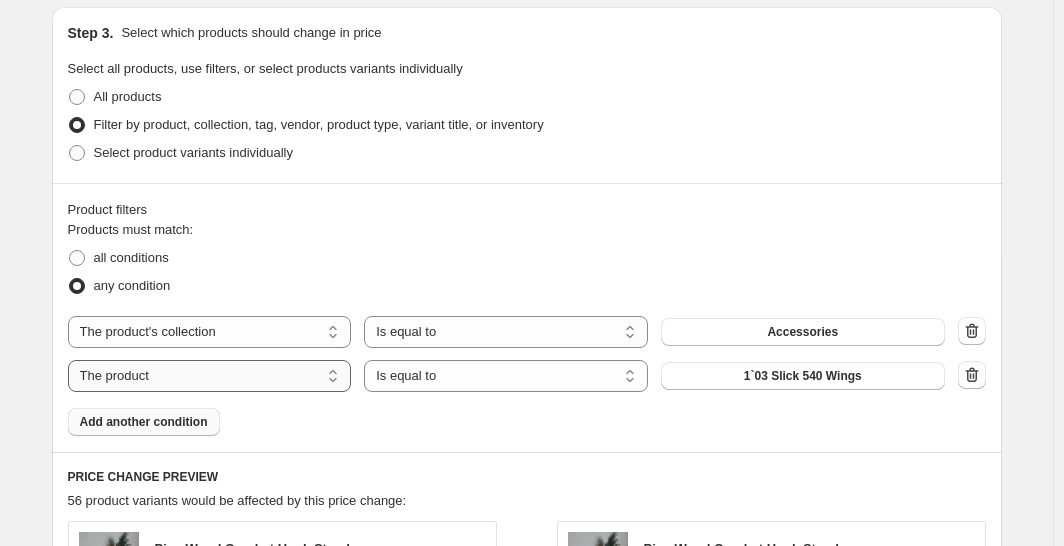 click on "The product The product's collection The product's tag The product's vendor The product's type The product's status The variant's title Inventory quantity" at bounding box center [210, 376] 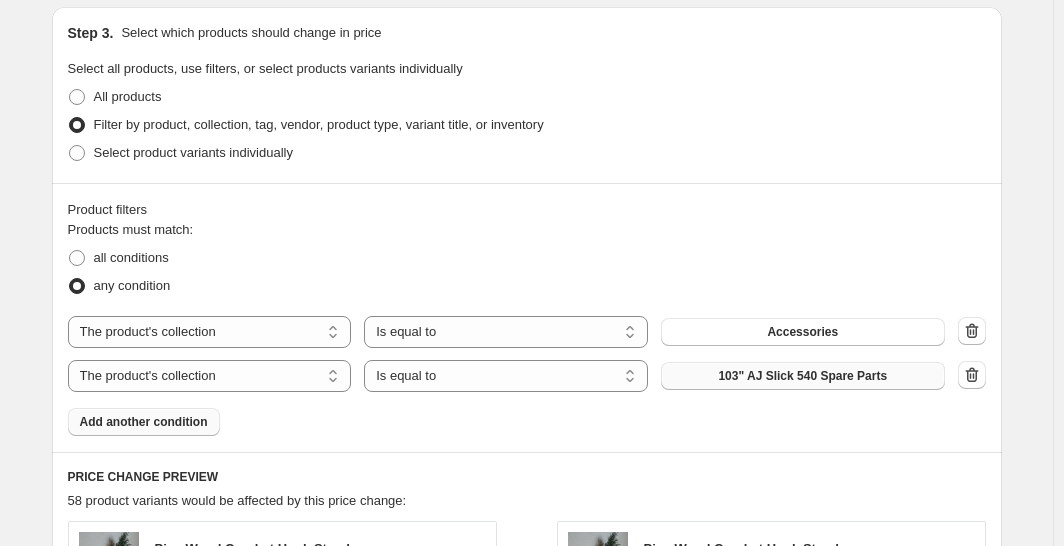 click on "103" AJ Slick 540 Spare Parts" at bounding box center [802, 376] 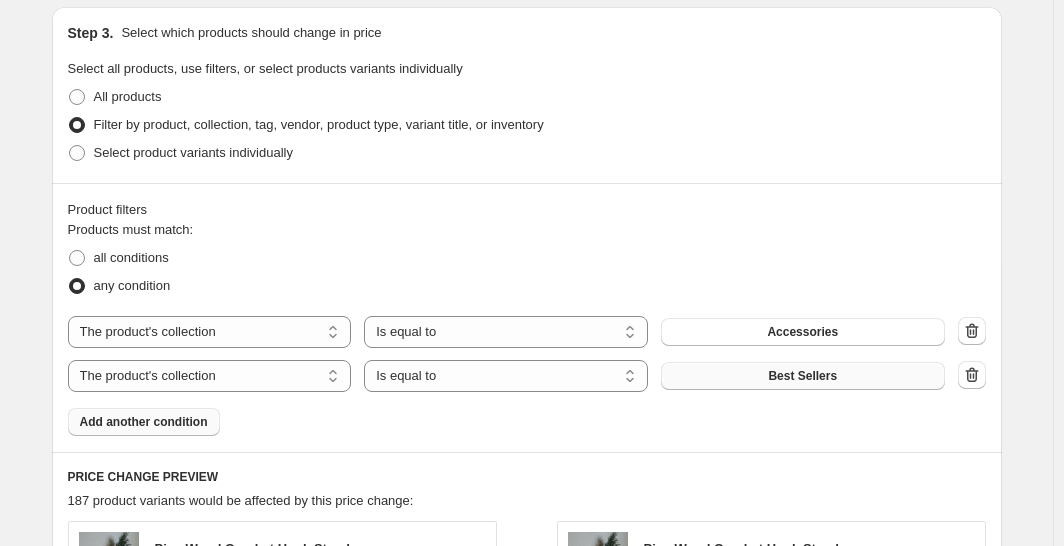 click on "Add another condition" at bounding box center (144, 422) 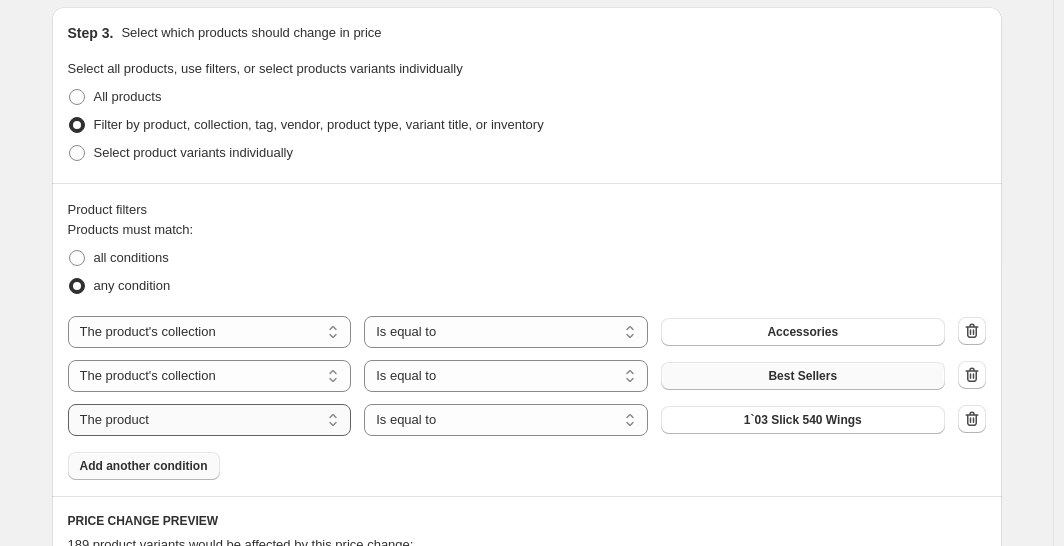 click on "The product The product's collection The product's tag The product's vendor The product's type The product's status The variant's title Inventory quantity" at bounding box center [210, 420] 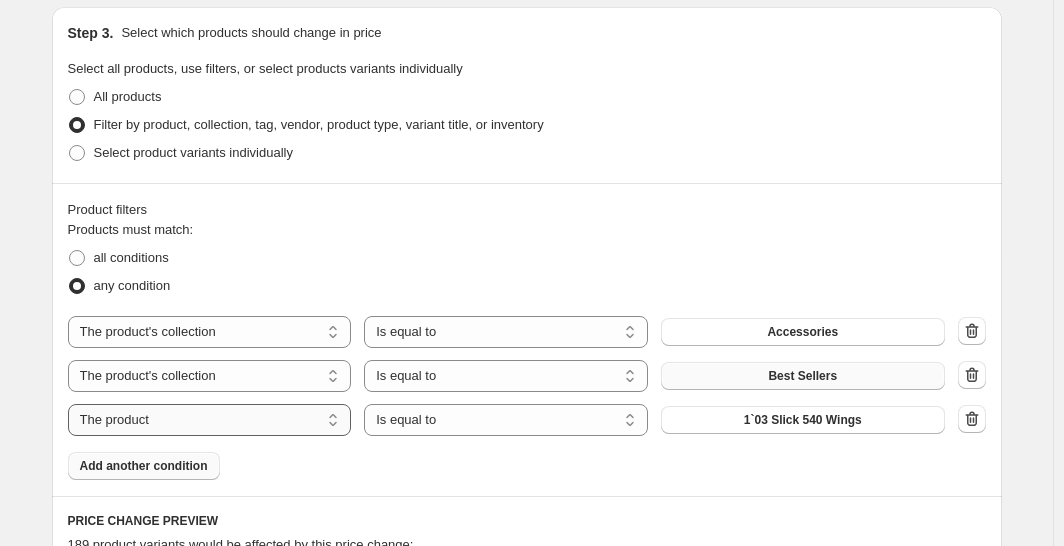select on "collection" 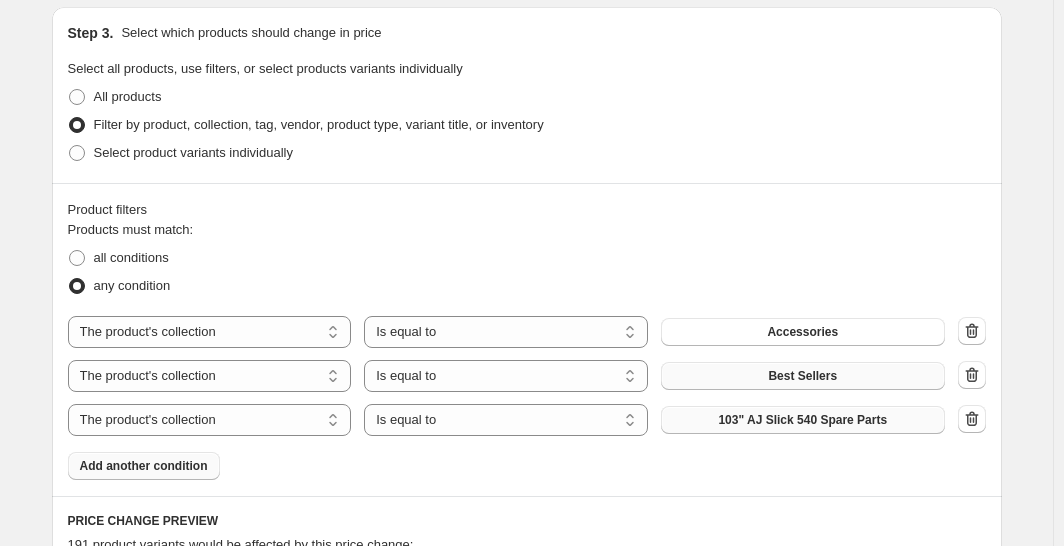 click on "103" AJ Slick 540 Spare Parts" at bounding box center [803, 420] 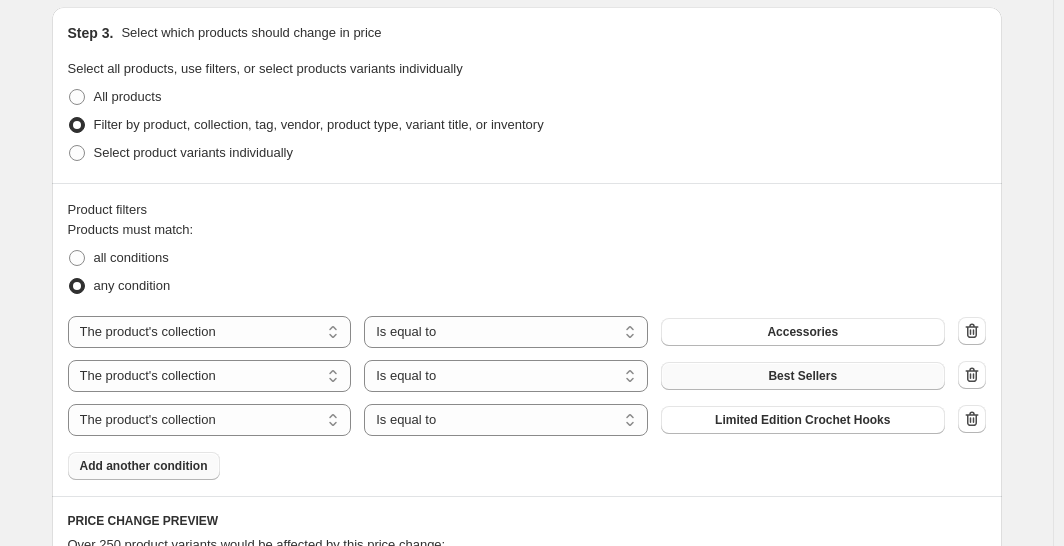 click on "Add another condition" at bounding box center (144, 466) 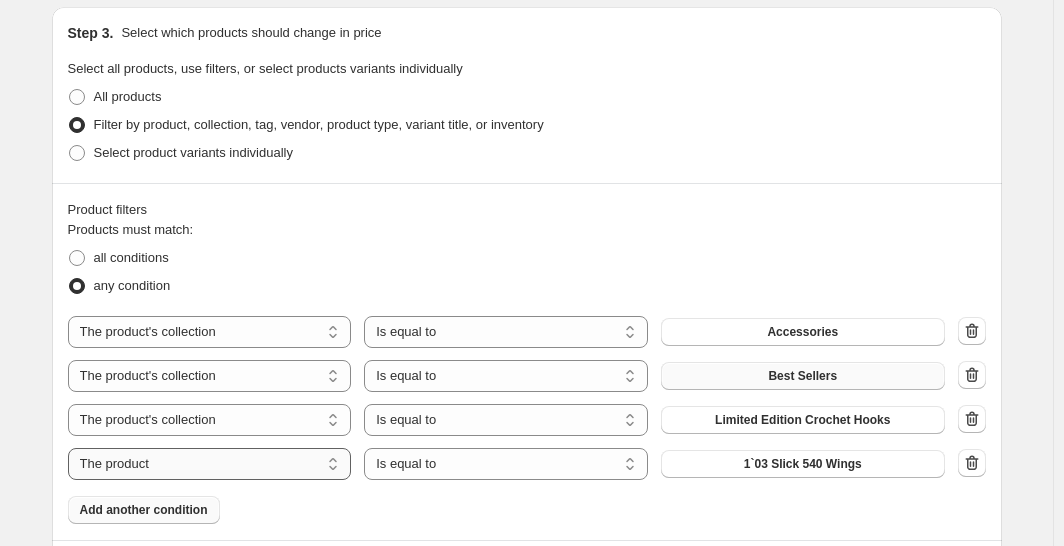 click on "The product The product's collection The product's tag The product's vendor The product's type The product's status The variant's title Inventory quantity" at bounding box center (210, 464) 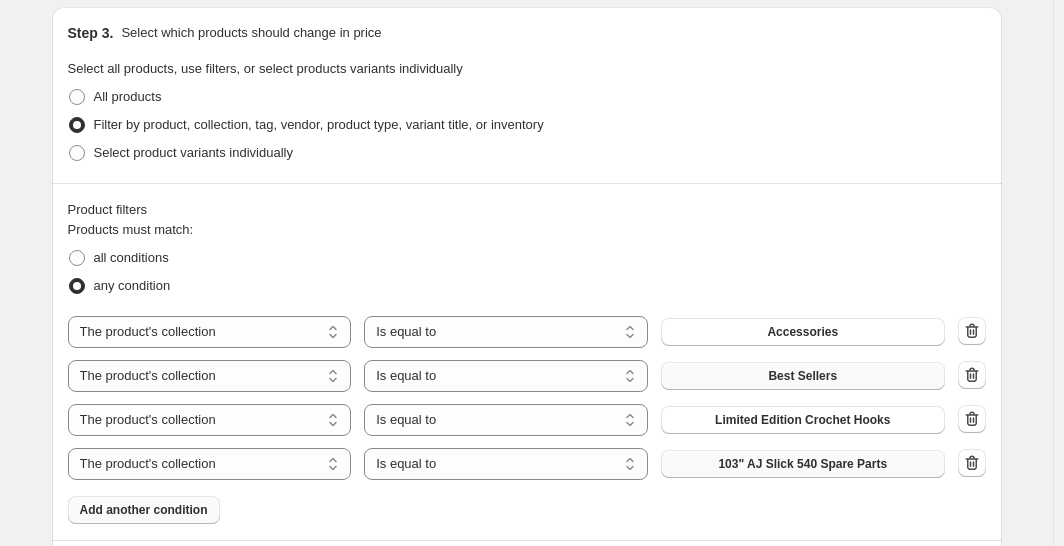 click on "103" AJ Slick 540 Spare Parts" at bounding box center (803, 464) 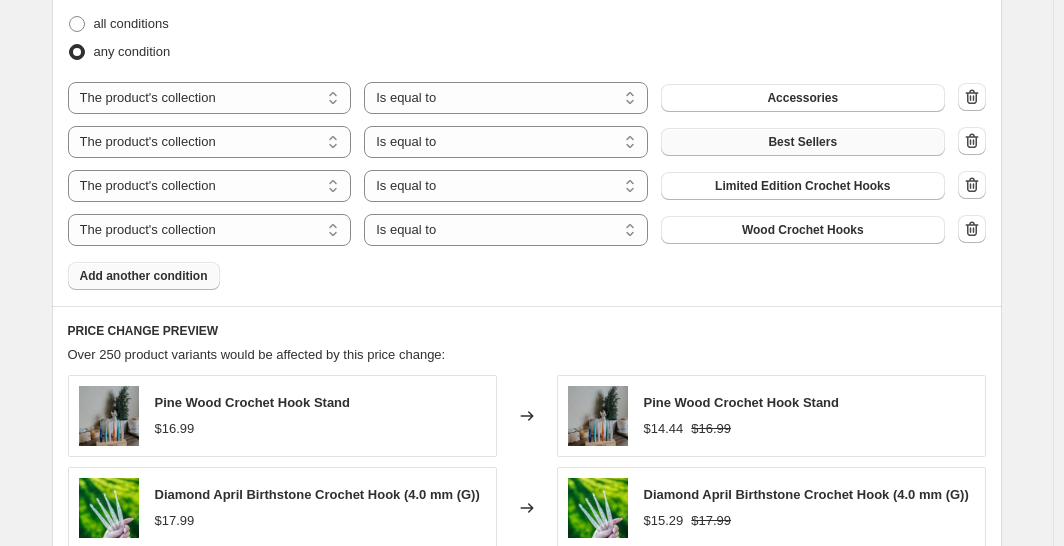 scroll, scrollTop: 1163, scrollLeft: 0, axis: vertical 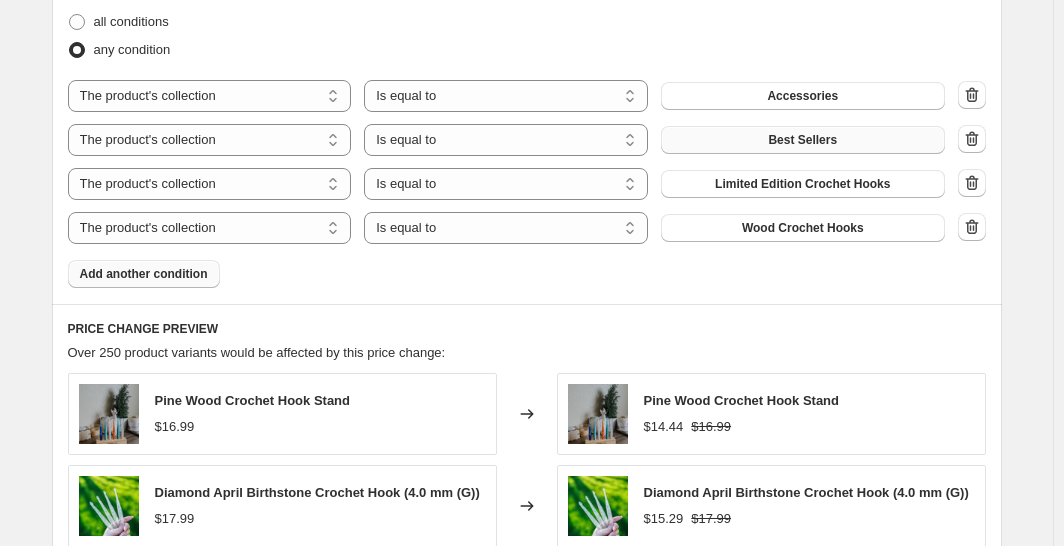 click on "Add another condition" at bounding box center (144, 274) 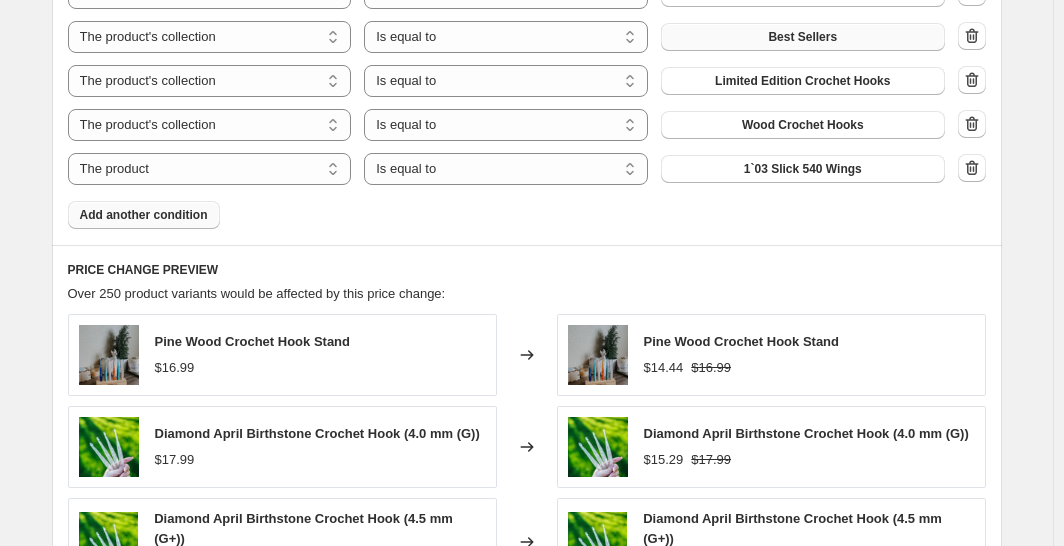 scroll, scrollTop: 1267, scrollLeft: 0, axis: vertical 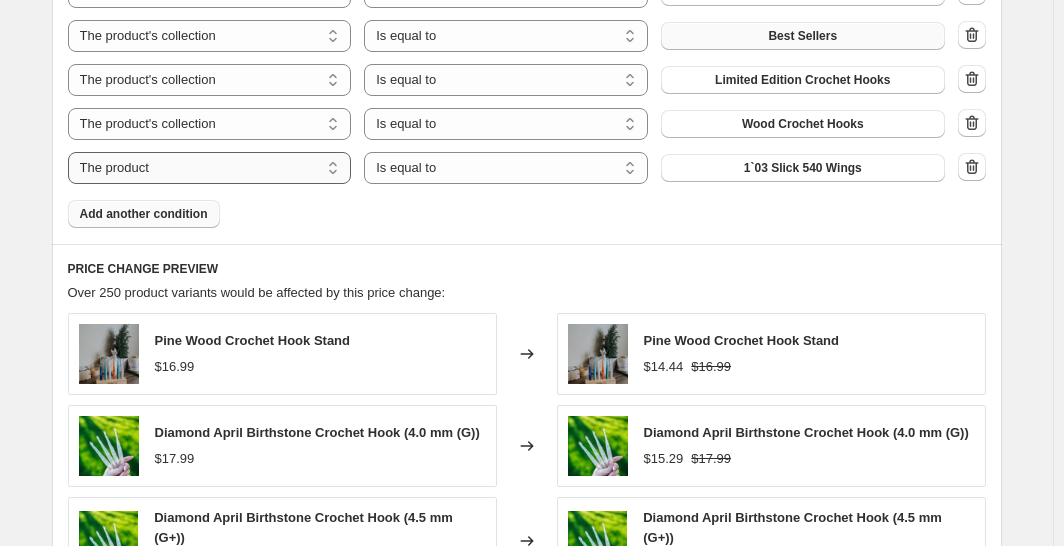 click on "The product The product's collection The product's tag The product's vendor The product's type The product's status The variant's title Inventory quantity" at bounding box center [210, 168] 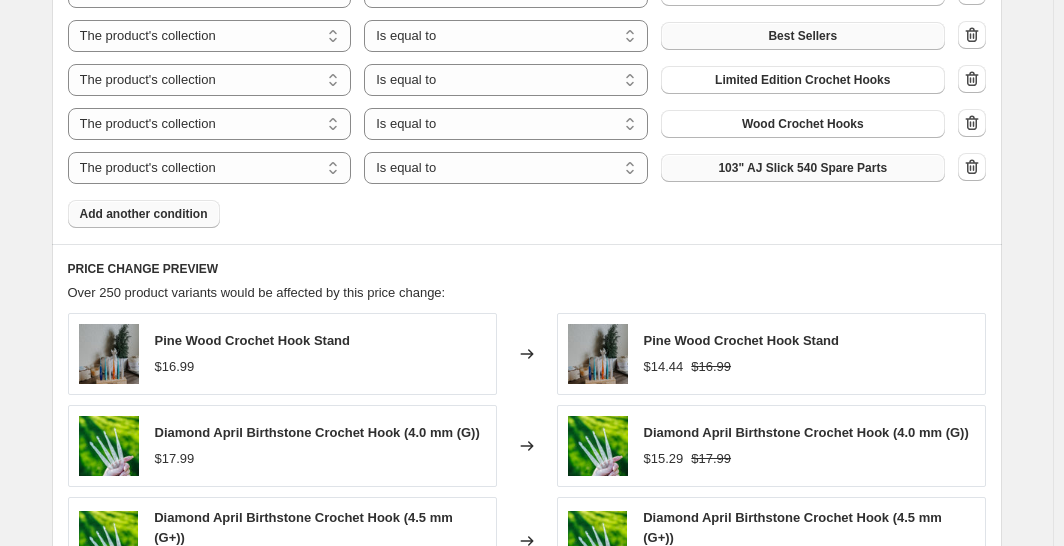 click on "103" AJ Slick 540 Spare Parts" at bounding box center [802, 168] 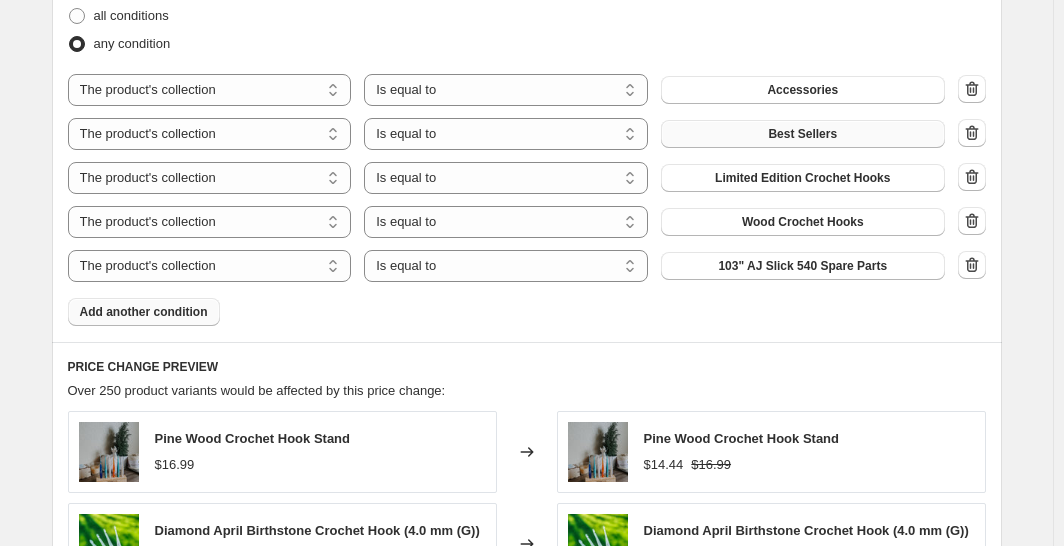 scroll, scrollTop: 1161, scrollLeft: 0, axis: vertical 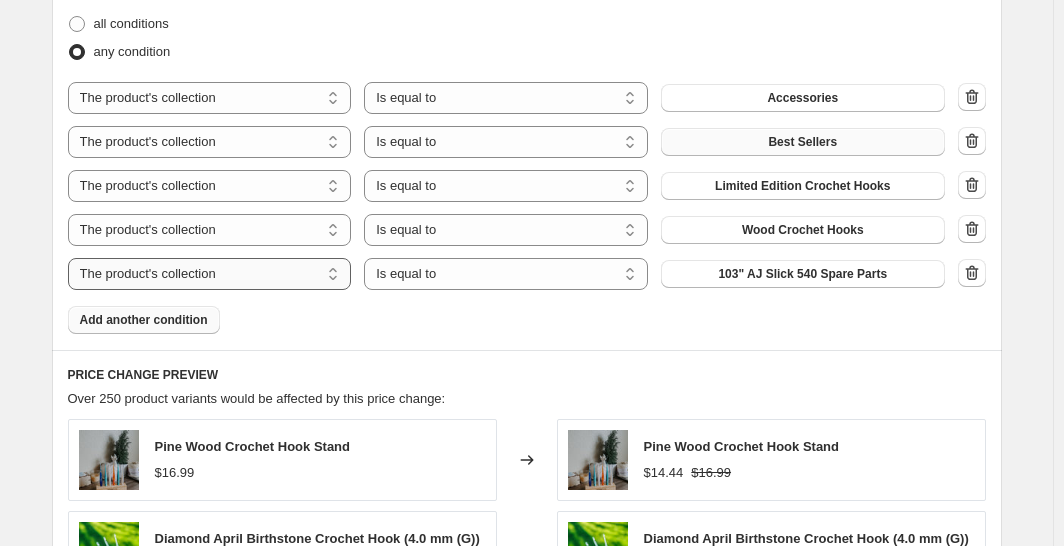 click on "The product The product's collection The product's tag The product's vendor The product's type The product's status The variant's title Inventory quantity" at bounding box center [210, 274] 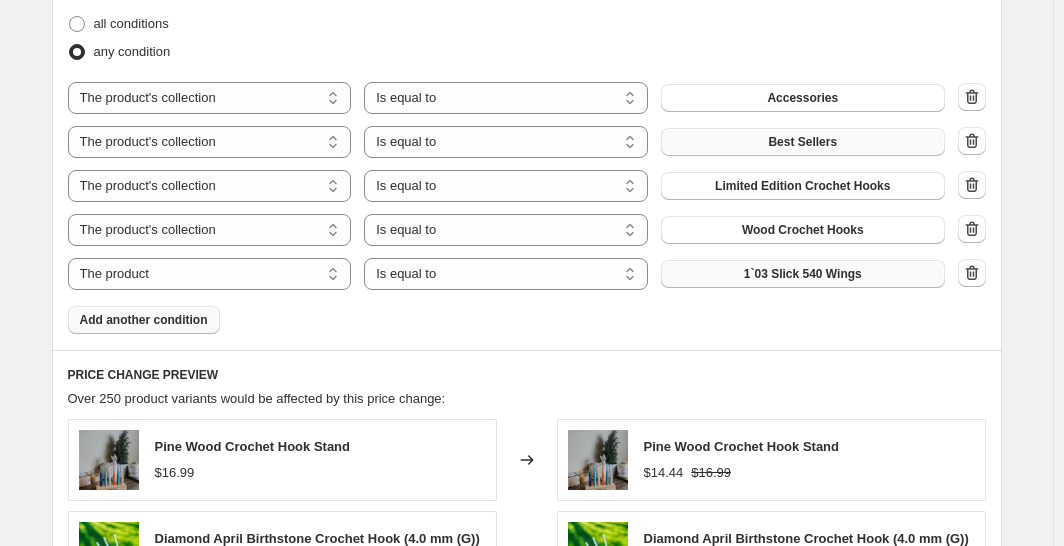 click on "1`03 Slick 540 Wings" at bounding box center (803, 274) 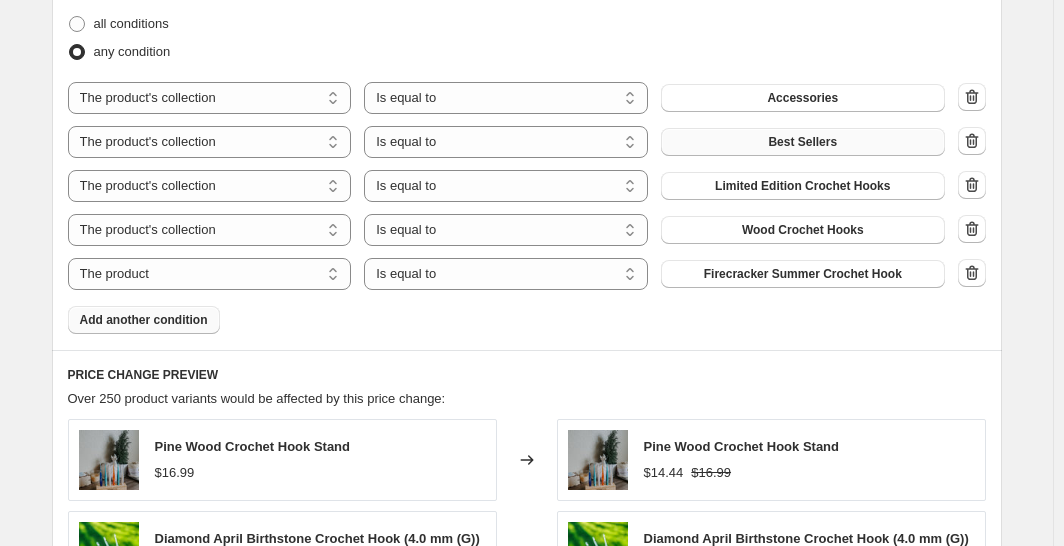 click on "Add another condition" at bounding box center (144, 320) 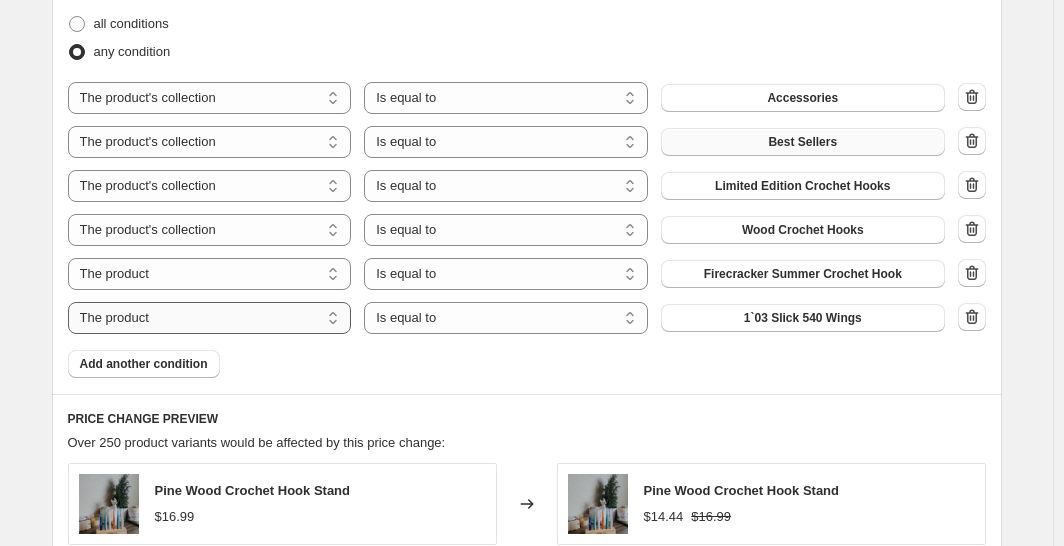 click on "The product The product's collection The product's tag The product's vendor The product's type The product's status The variant's title Inventory quantity" at bounding box center [210, 318] 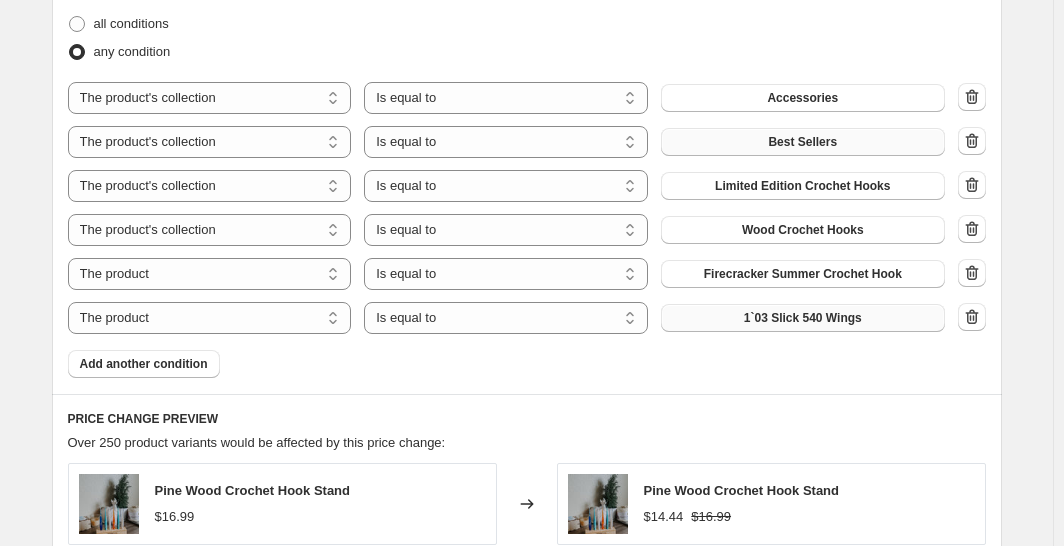 click on "1`03 Slick 540 Wings" at bounding box center [803, 318] 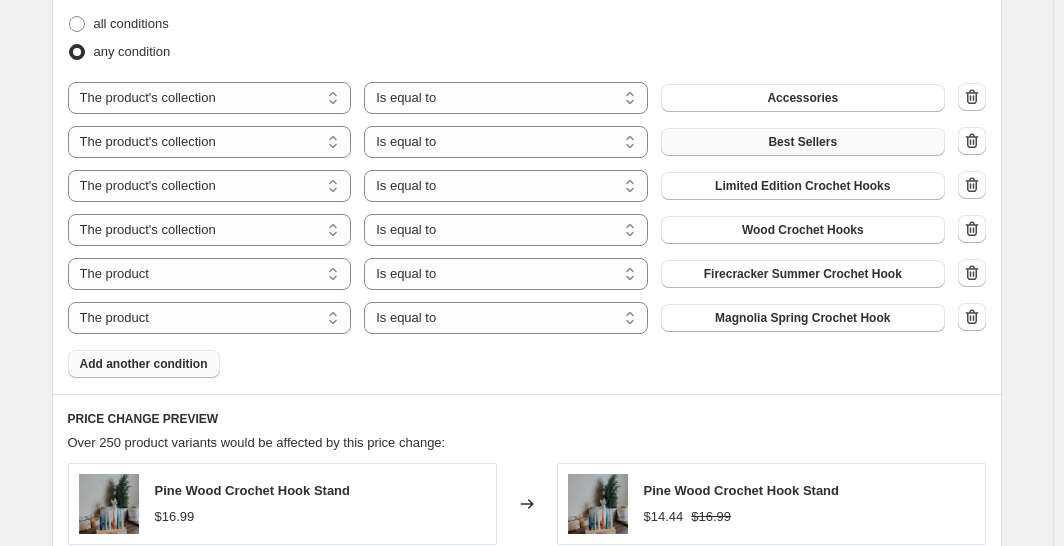 click on "Add another condition" at bounding box center (144, 364) 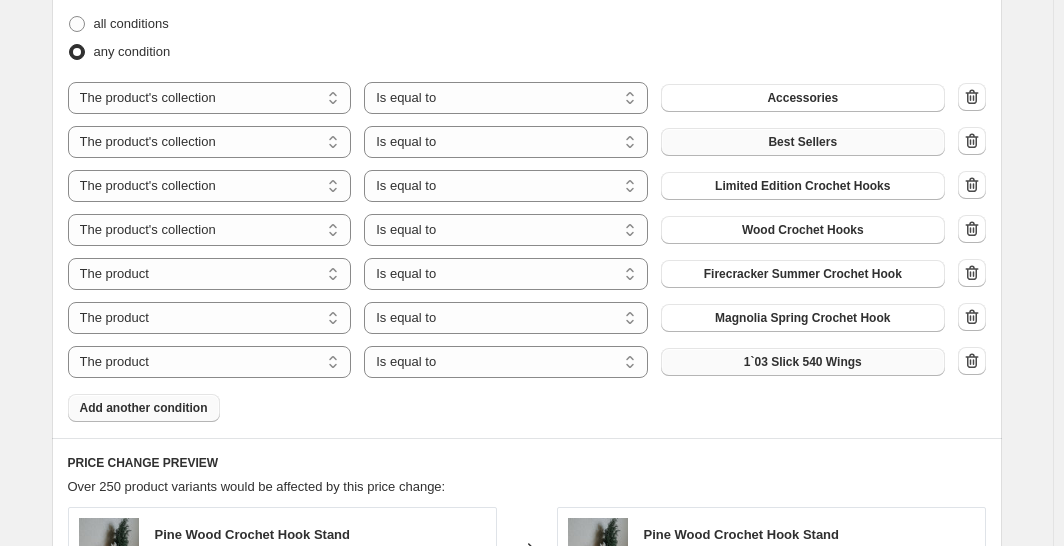 click on "1`03 Slick 540 Wings" at bounding box center (803, 362) 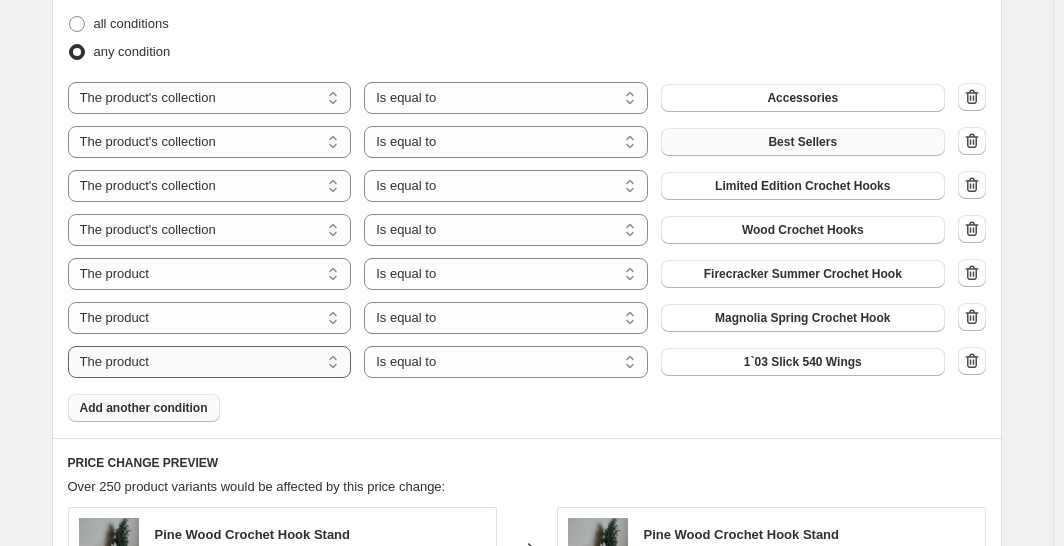 click on "The product The product's collection The product's tag The product's vendor The product's type The product's status The variant's title Inventory quantity" at bounding box center [210, 362] 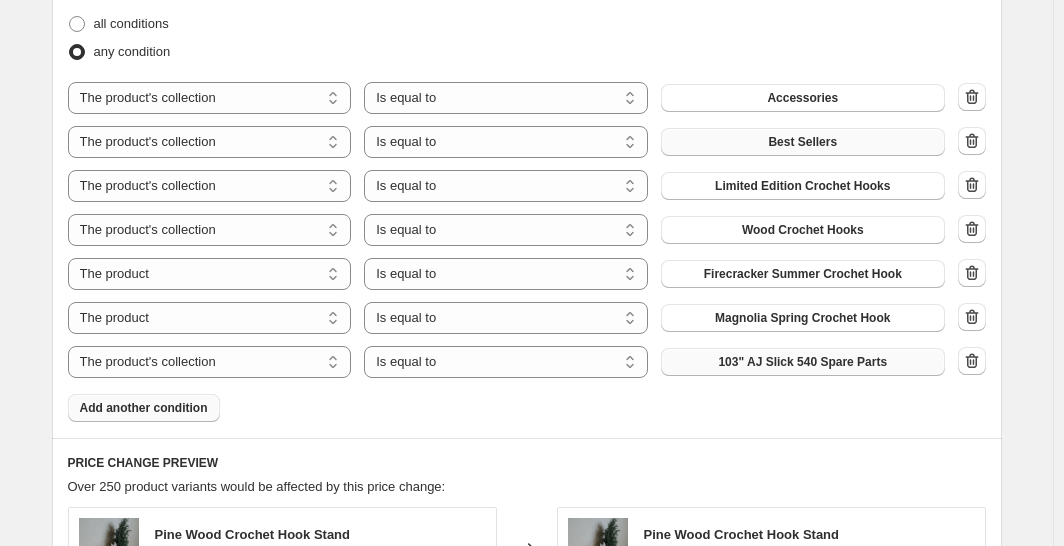 click on "103" AJ Slick 540 Spare Parts" at bounding box center [803, 362] 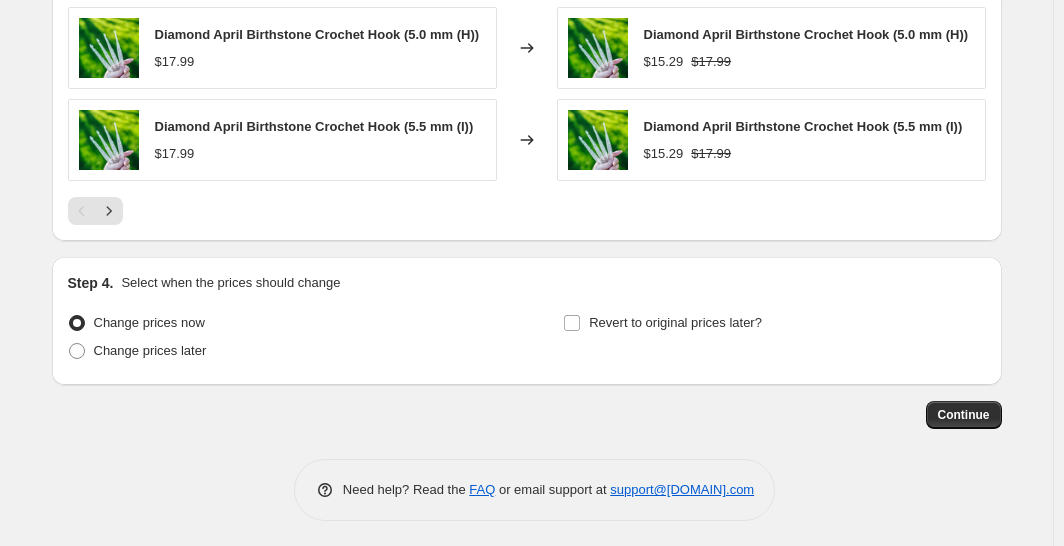 scroll, scrollTop: 1943, scrollLeft: 0, axis: vertical 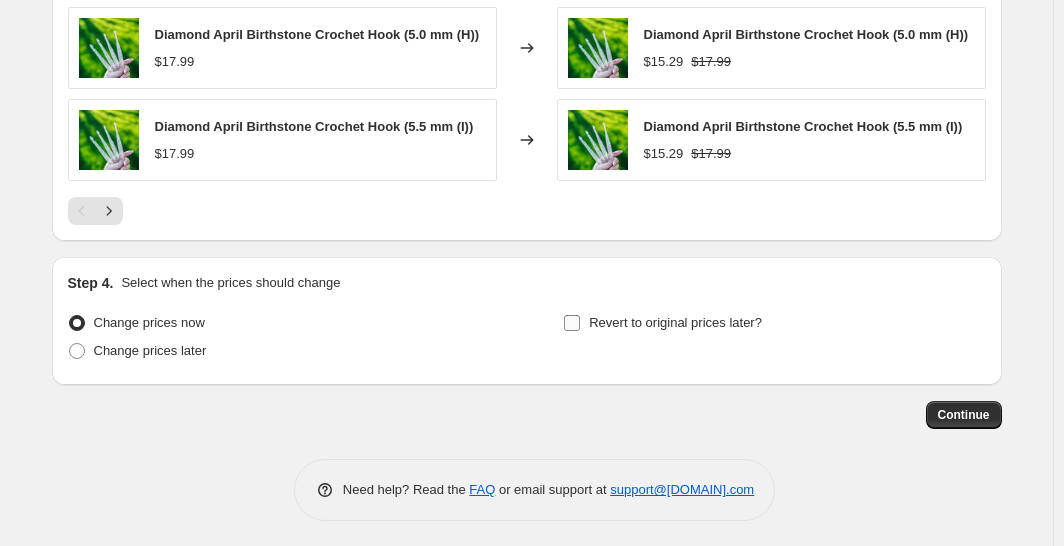 click on "Revert to original prices later?" at bounding box center [572, 323] 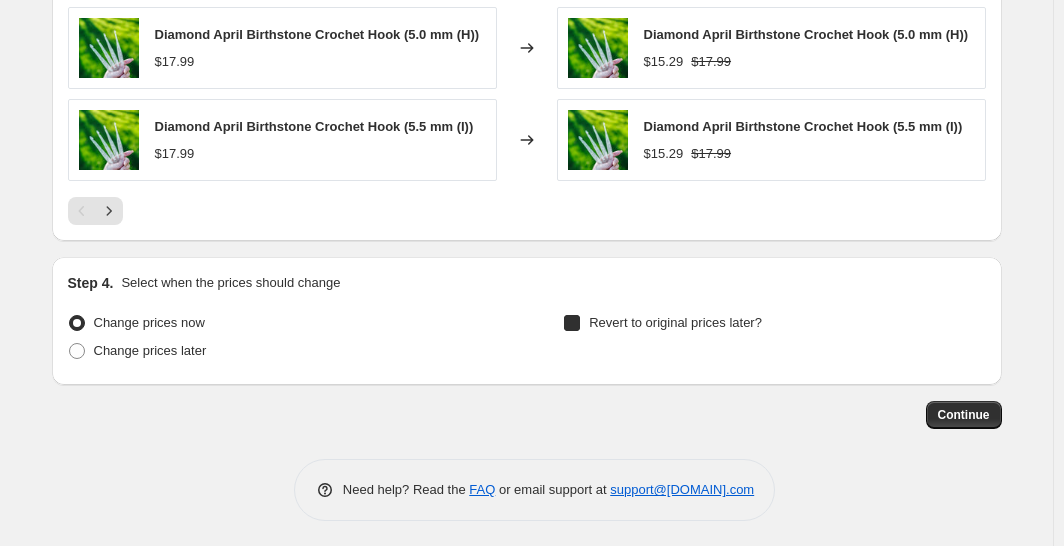 checkbox on "true" 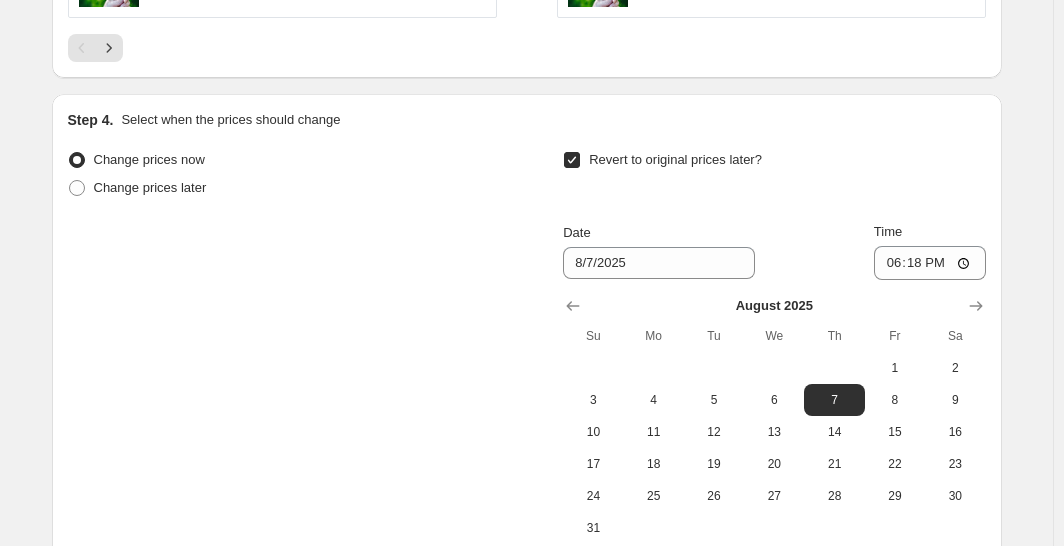 scroll, scrollTop: 2114, scrollLeft: 0, axis: vertical 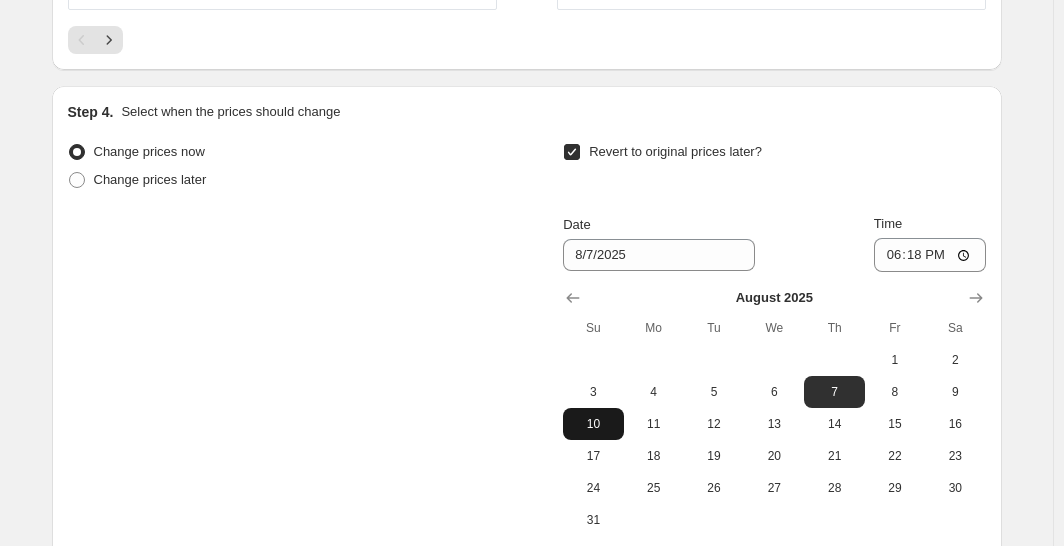 click on "10" at bounding box center (593, 424) 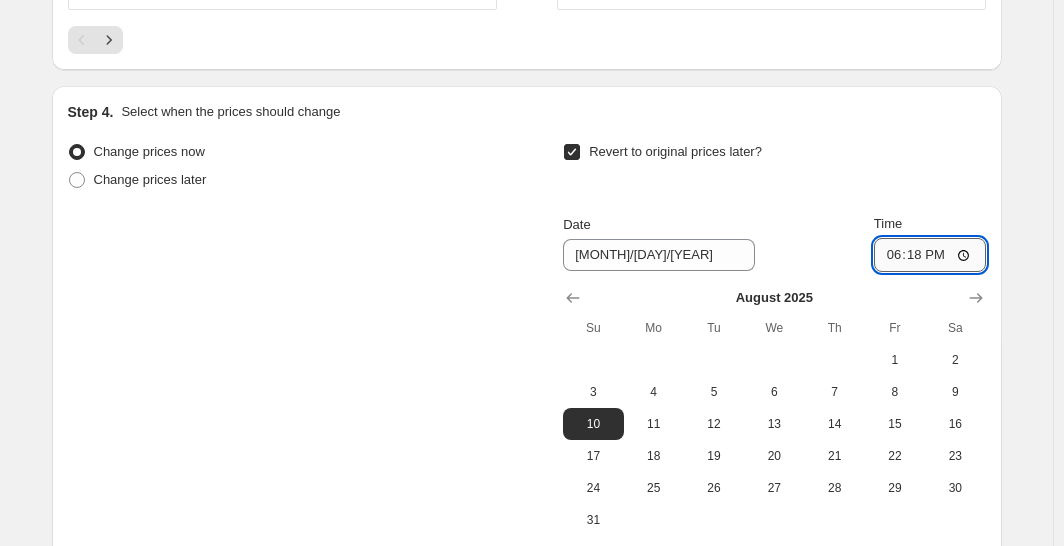 click on "18:18" at bounding box center (930, 255) 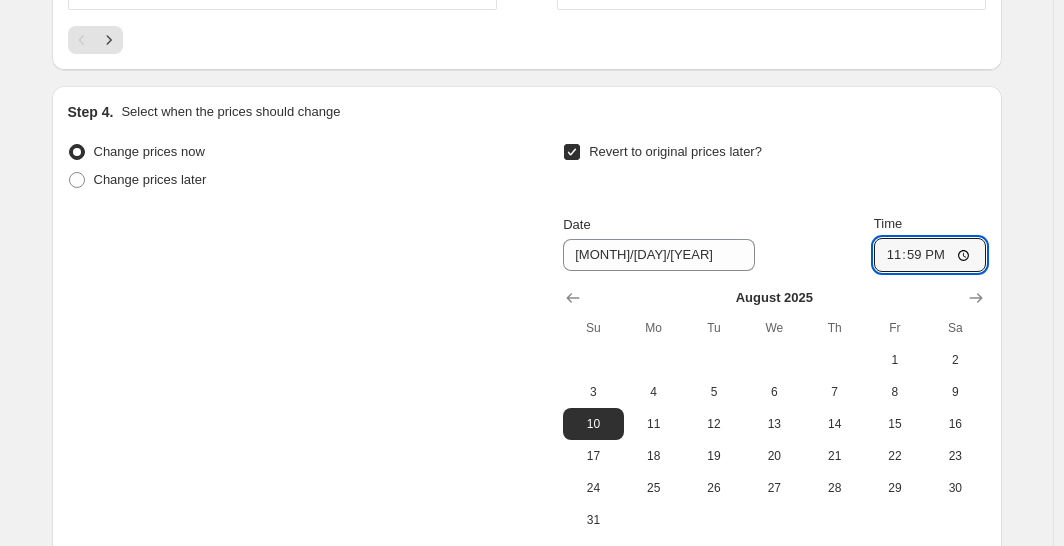 type on "23:59" 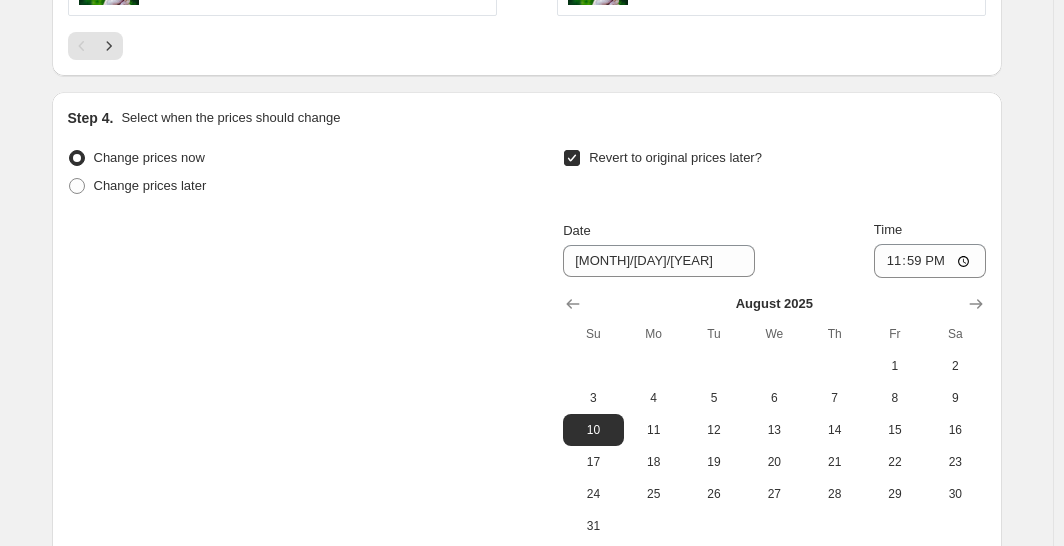 scroll, scrollTop: 2317, scrollLeft: 0, axis: vertical 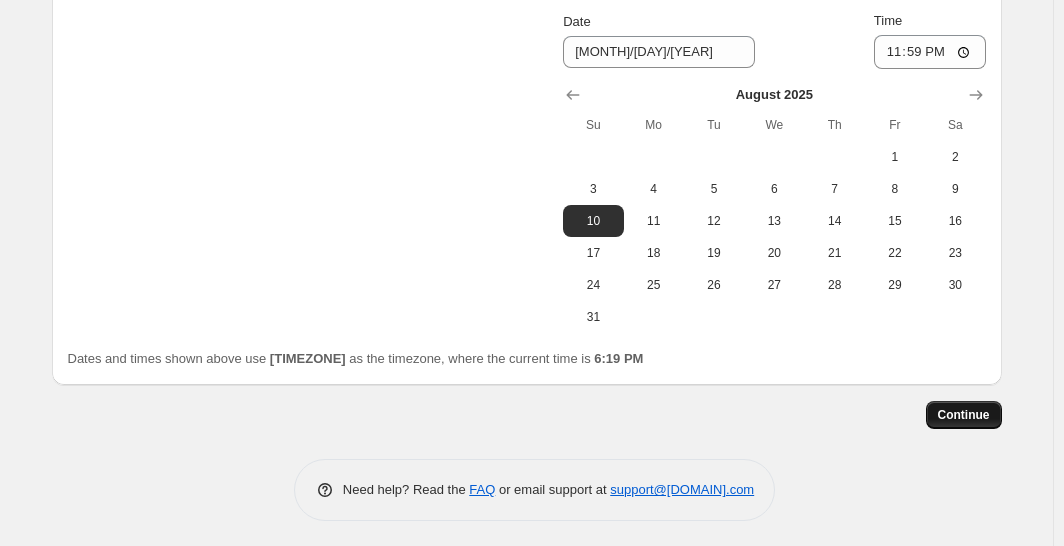 click on "Continue" at bounding box center (964, 415) 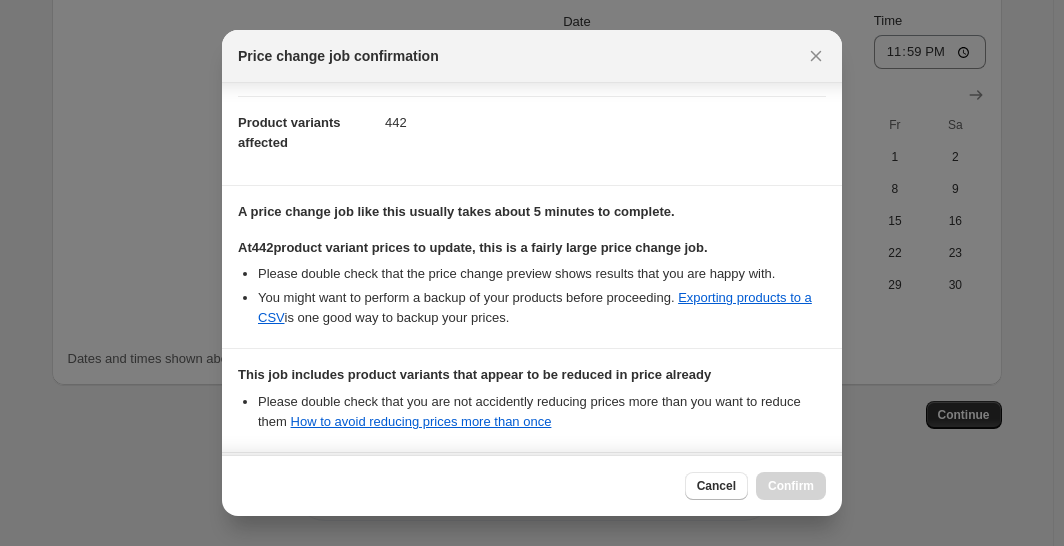scroll, scrollTop: 423, scrollLeft: 0, axis: vertical 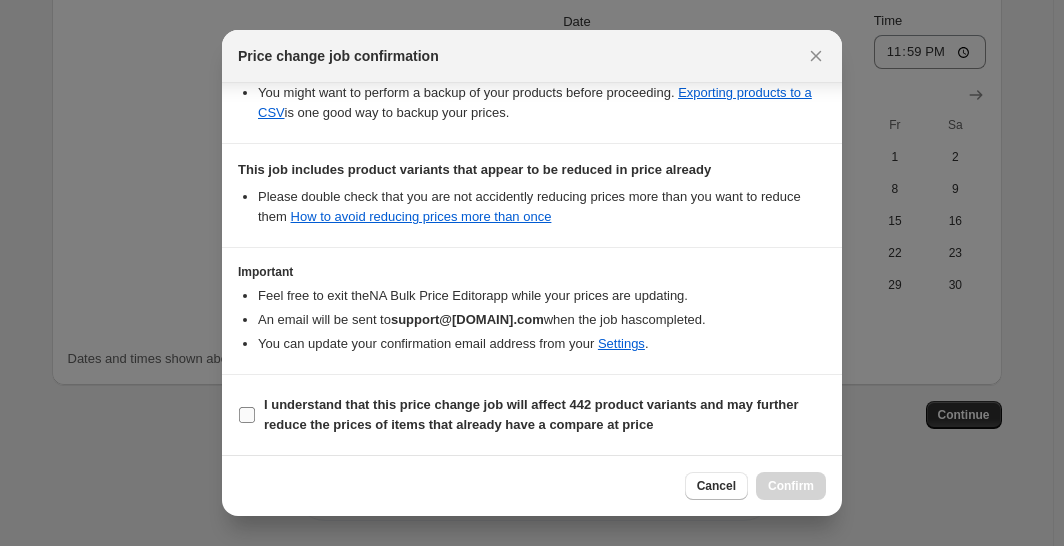 click on "I understand that this price change job will affect 442 product variants and may further reduce the prices of items that already have a compare at price" at bounding box center [531, 414] 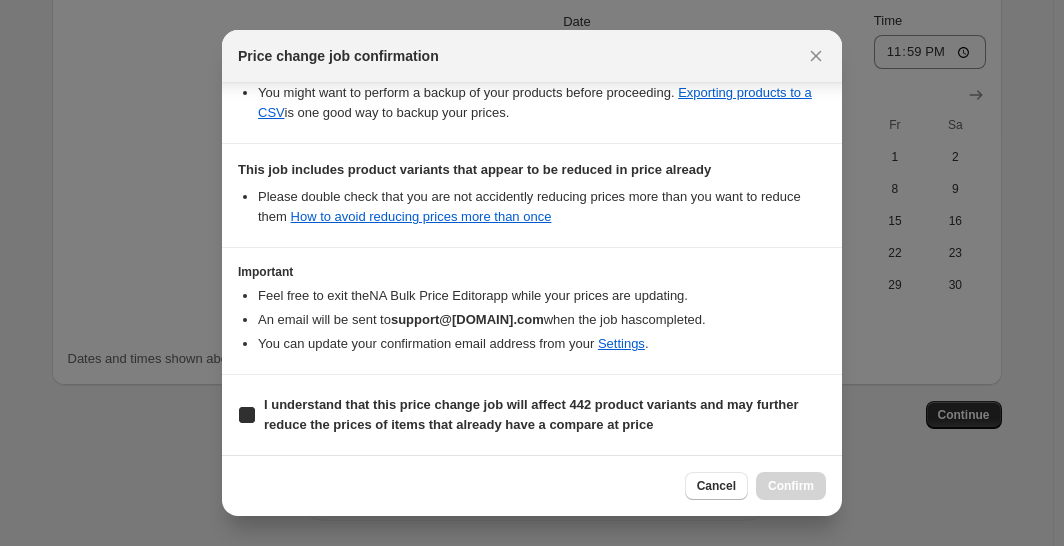 checkbox on "true" 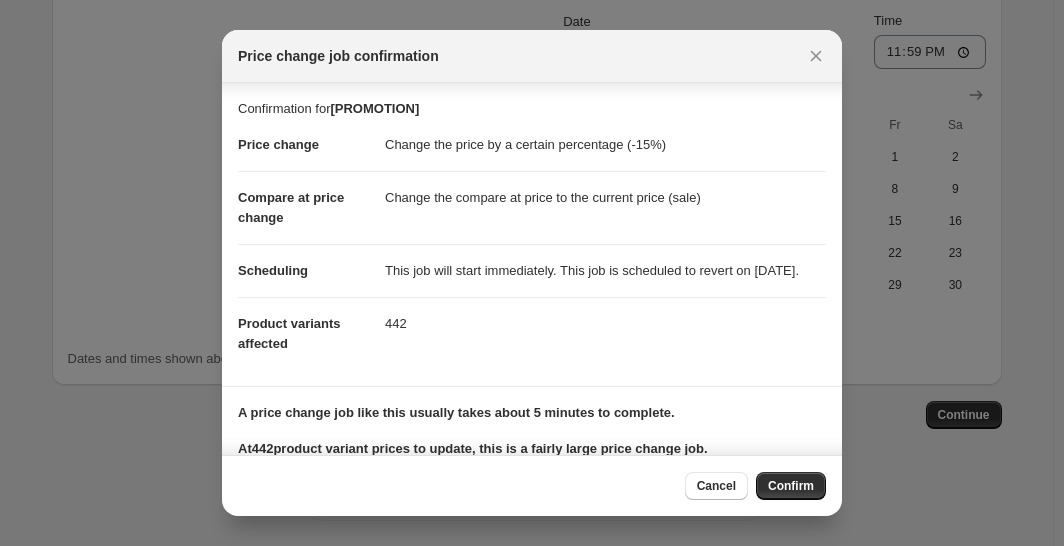 scroll, scrollTop: 423, scrollLeft: 0, axis: vertical 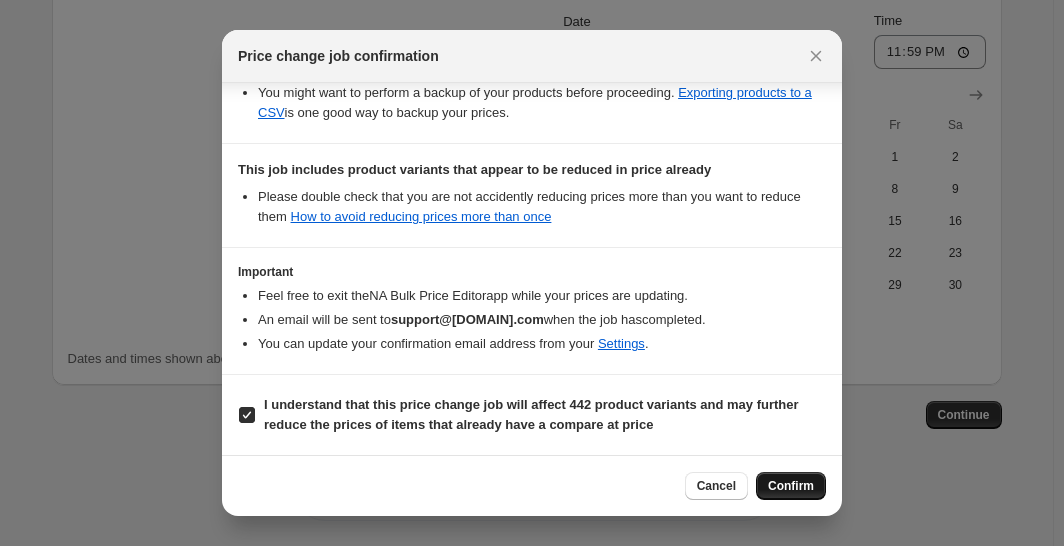 click on "Confirm" at bounding box center [791, 486] 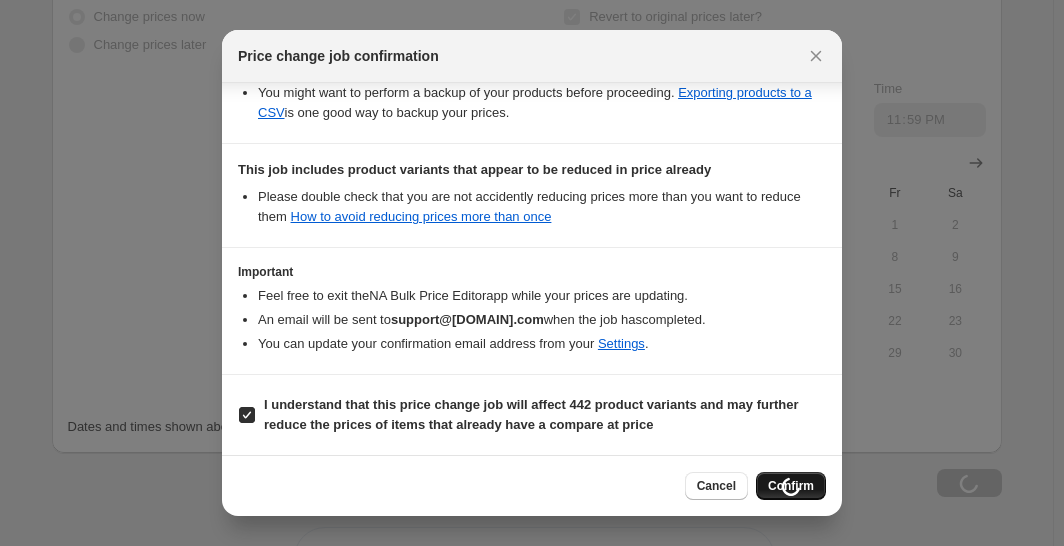 scroll, scrollTop: 2384, scrollLeft: 0, axis: vertical 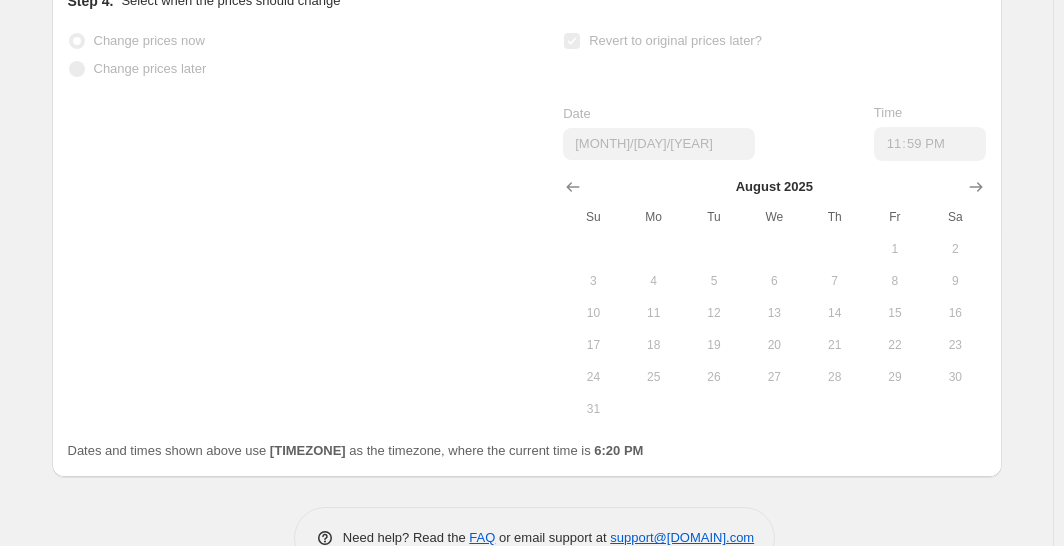 select on "percentage" 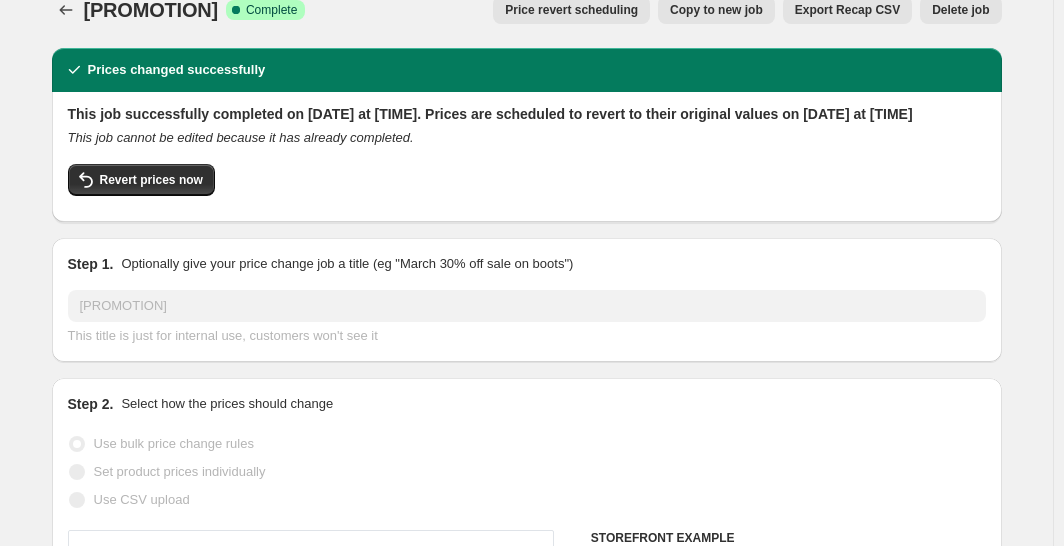 scroll, scrollTop: 0, scrollLeft: 0, axis: both 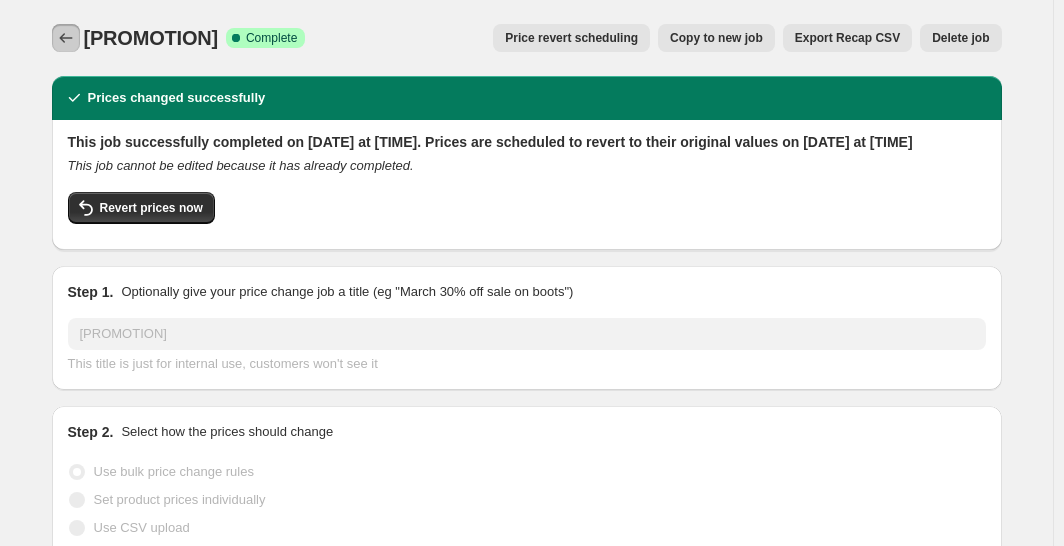 click 